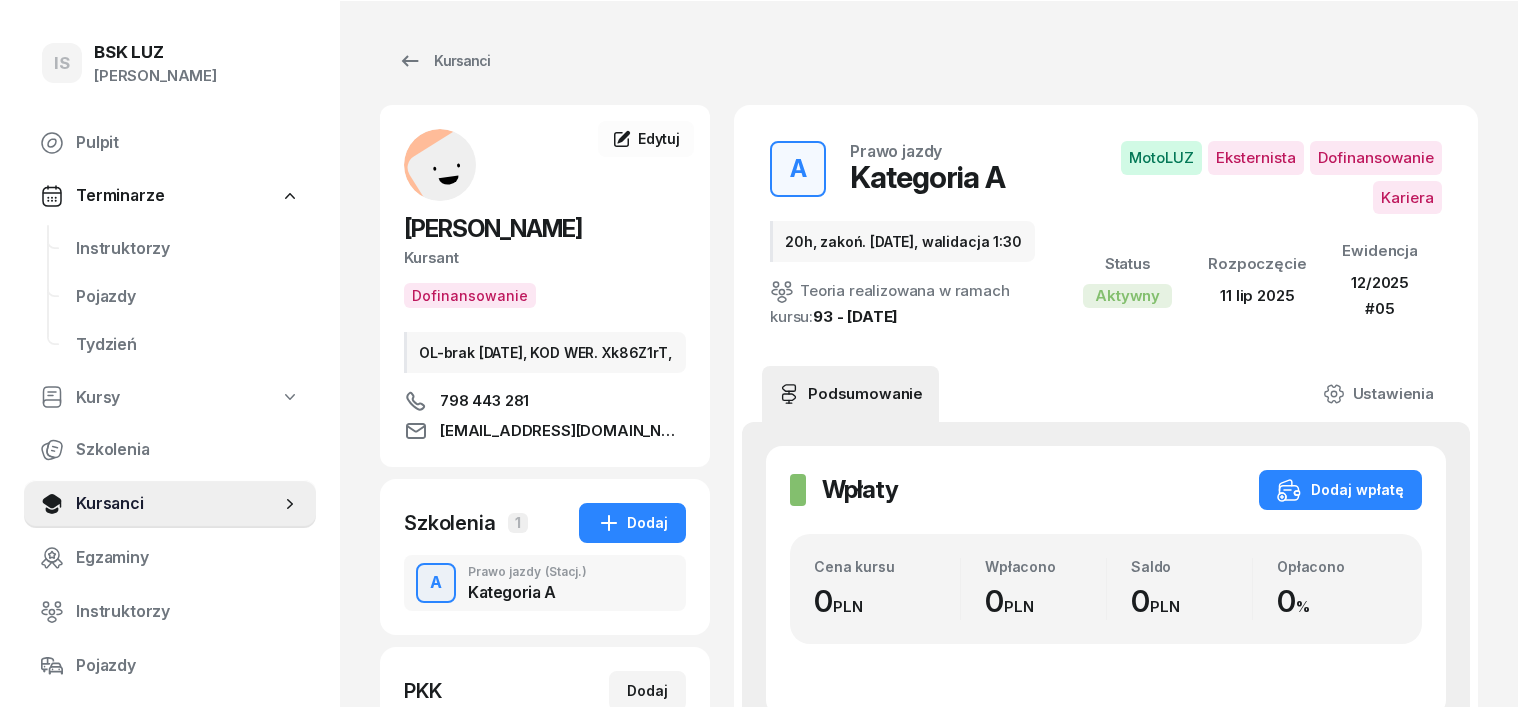scroll, scrollTop: 0, scrollLeft: 0, axis: both 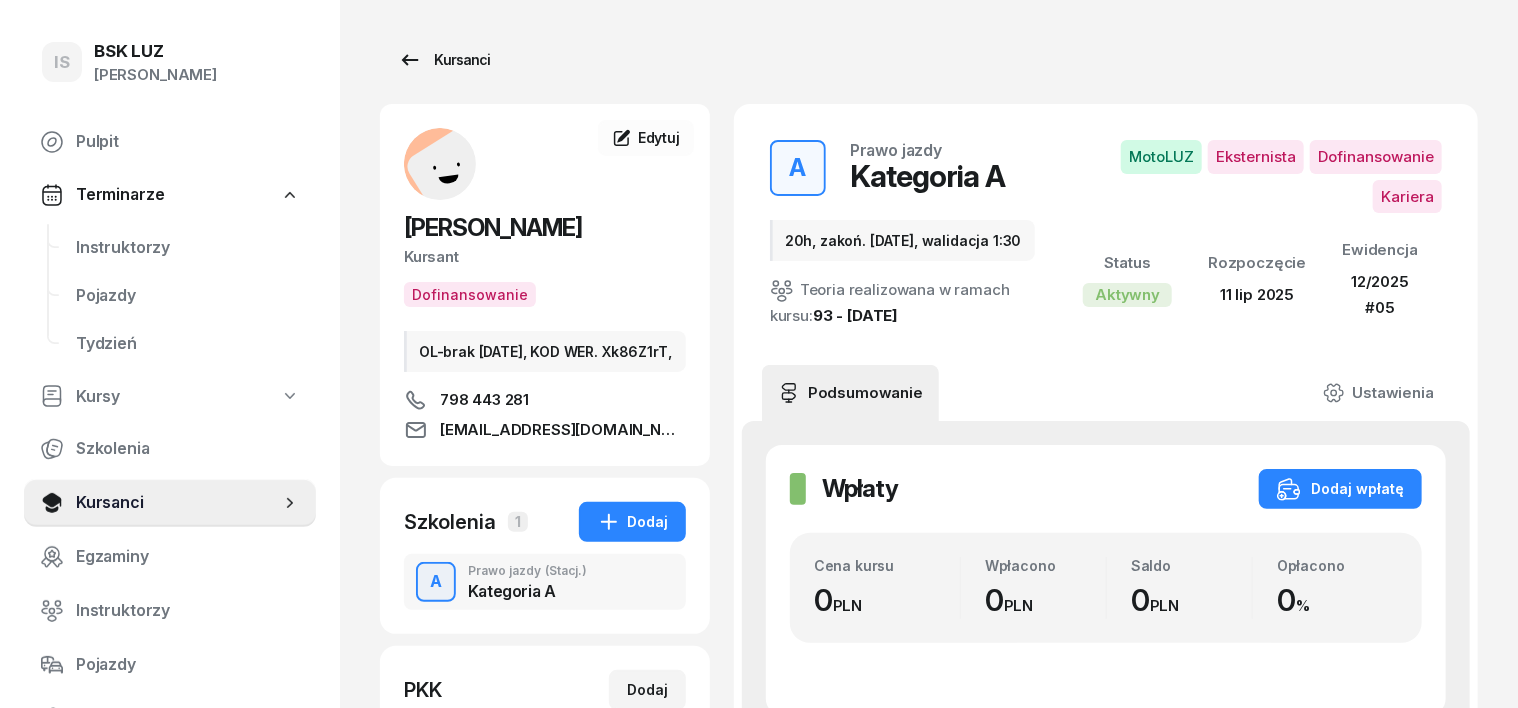 click on "Kursanci" at bounding box center [444, 60] 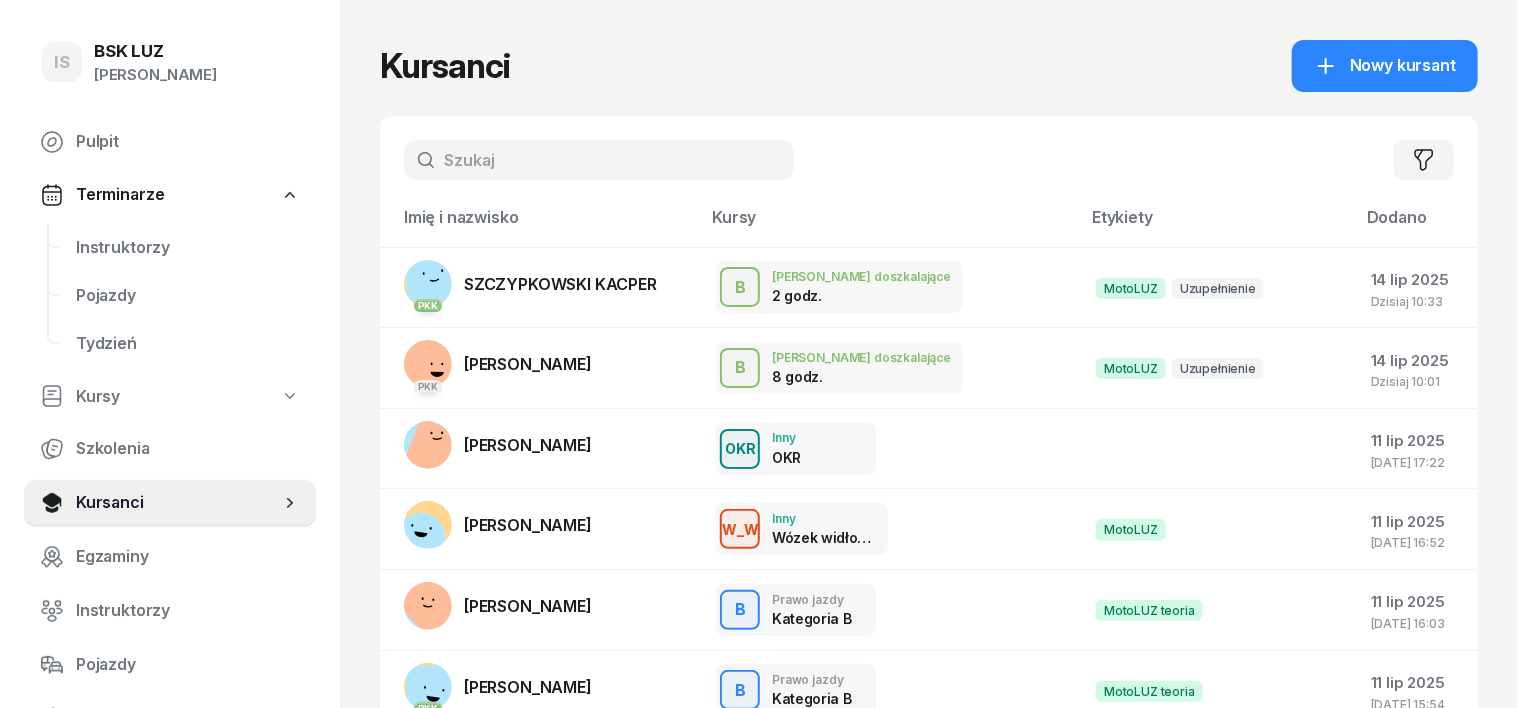 click at bounding box center [599, 160] 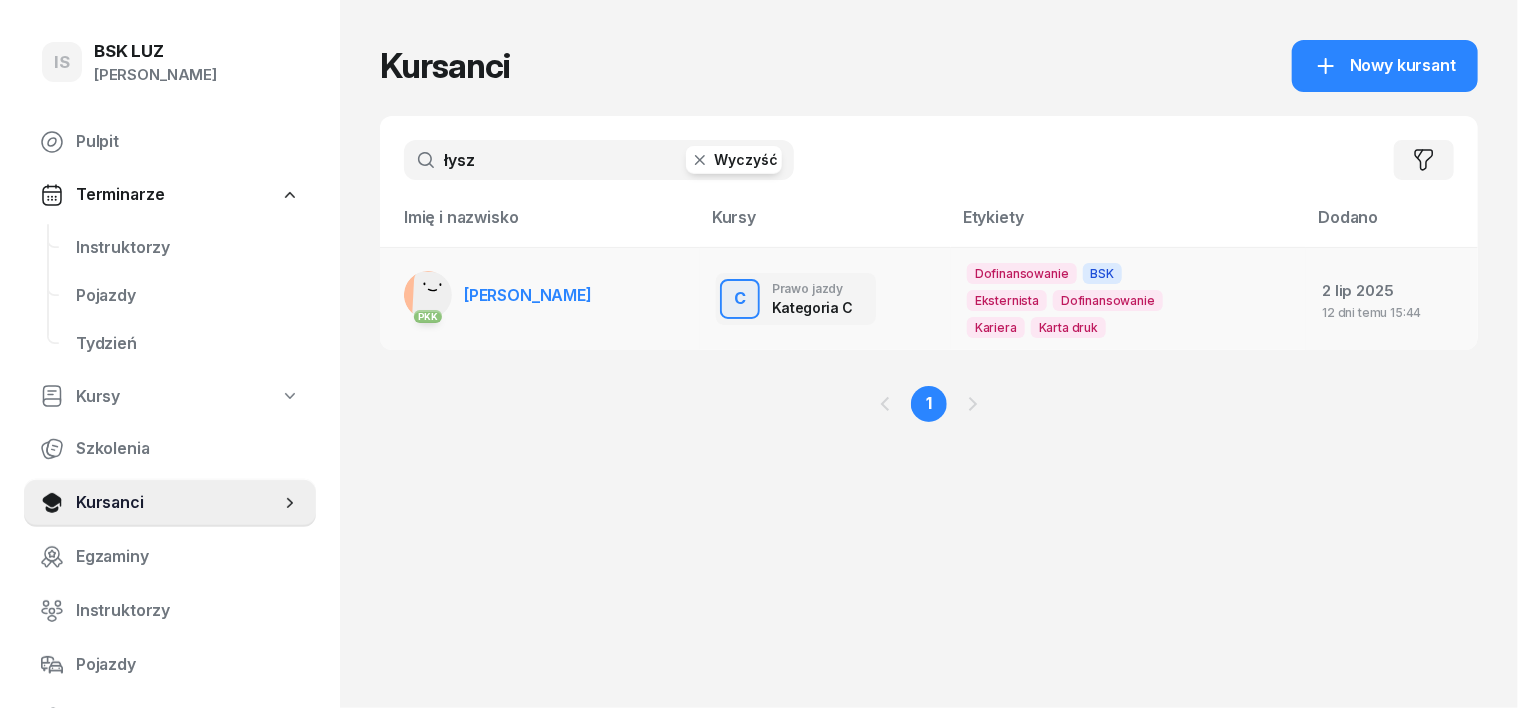 type on "łysz" 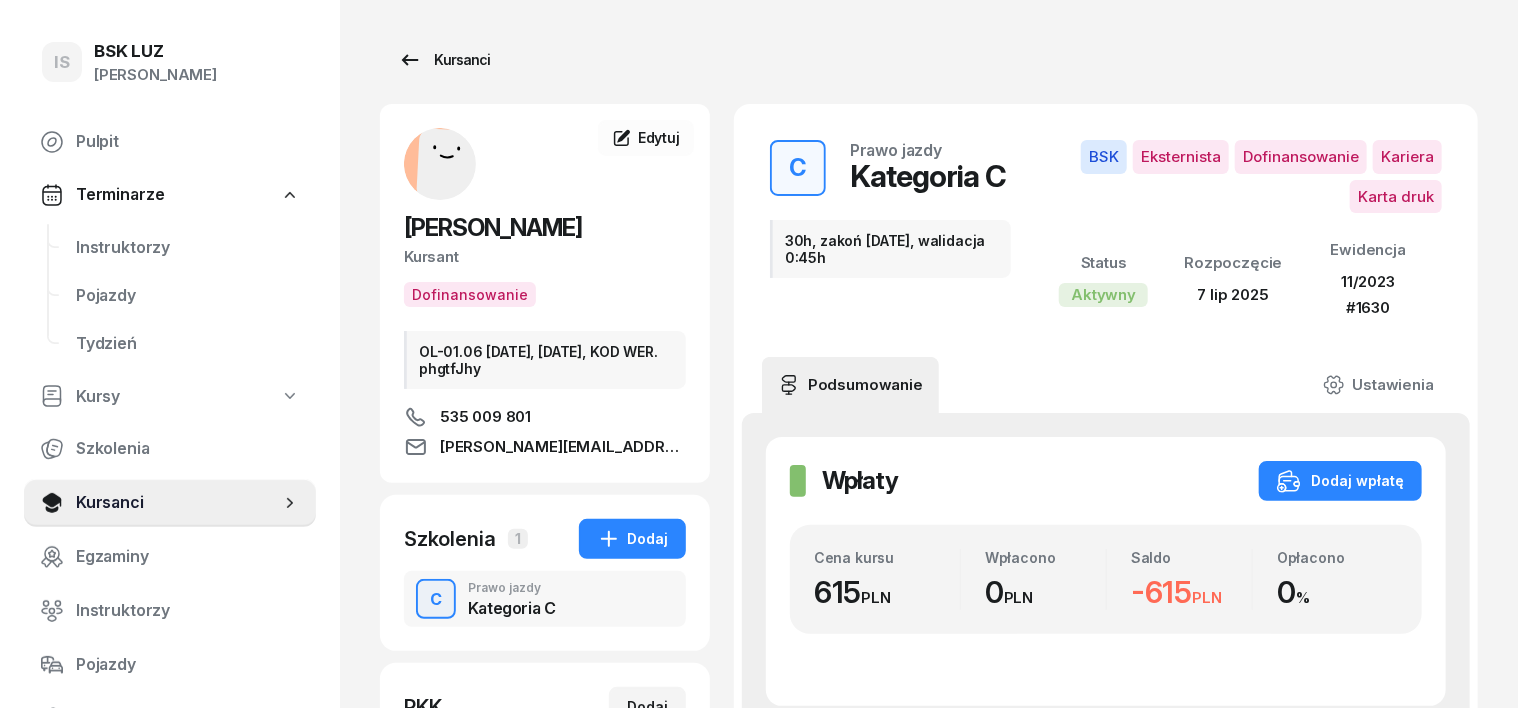 click on "Kursanci" at bounding box center [444, 60] 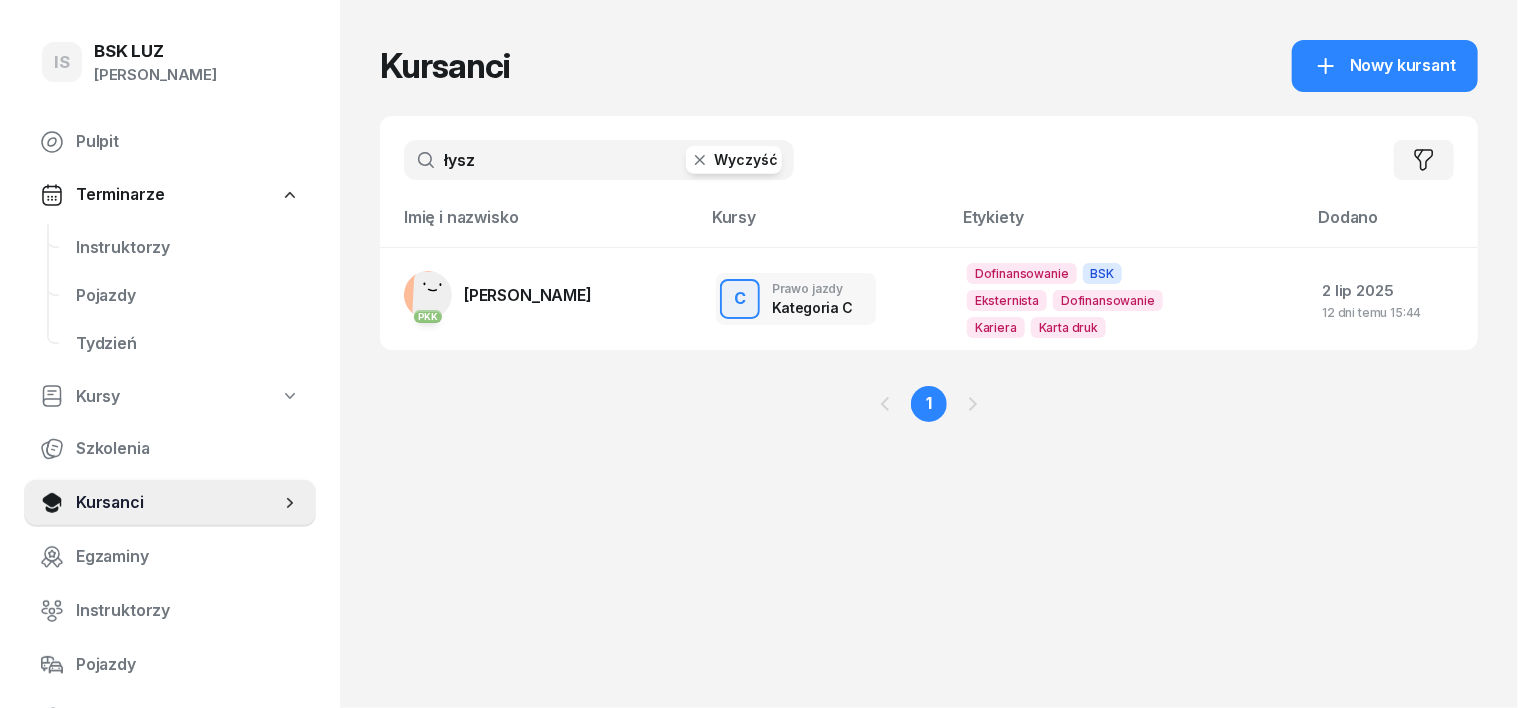 click on "Kursanci" at bounding box center (445, 66) 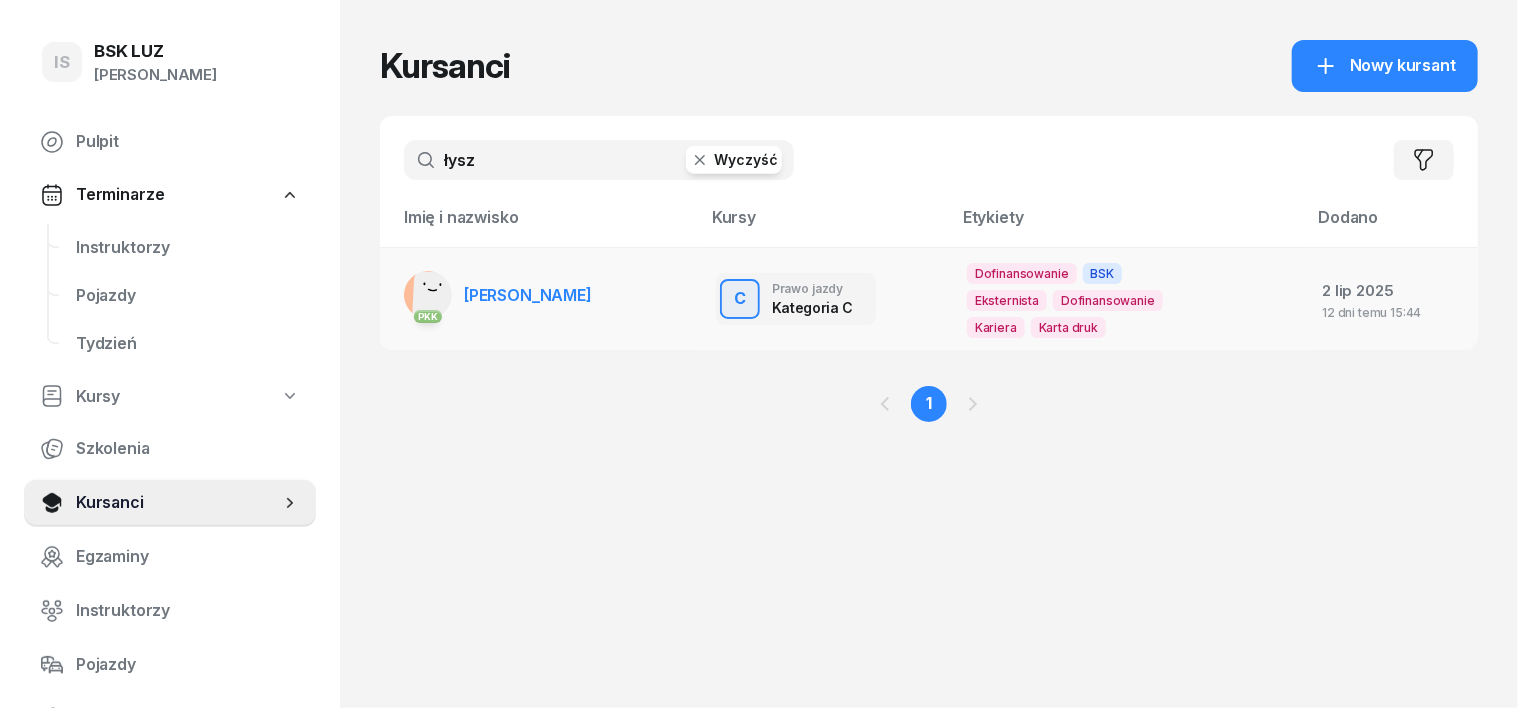 click 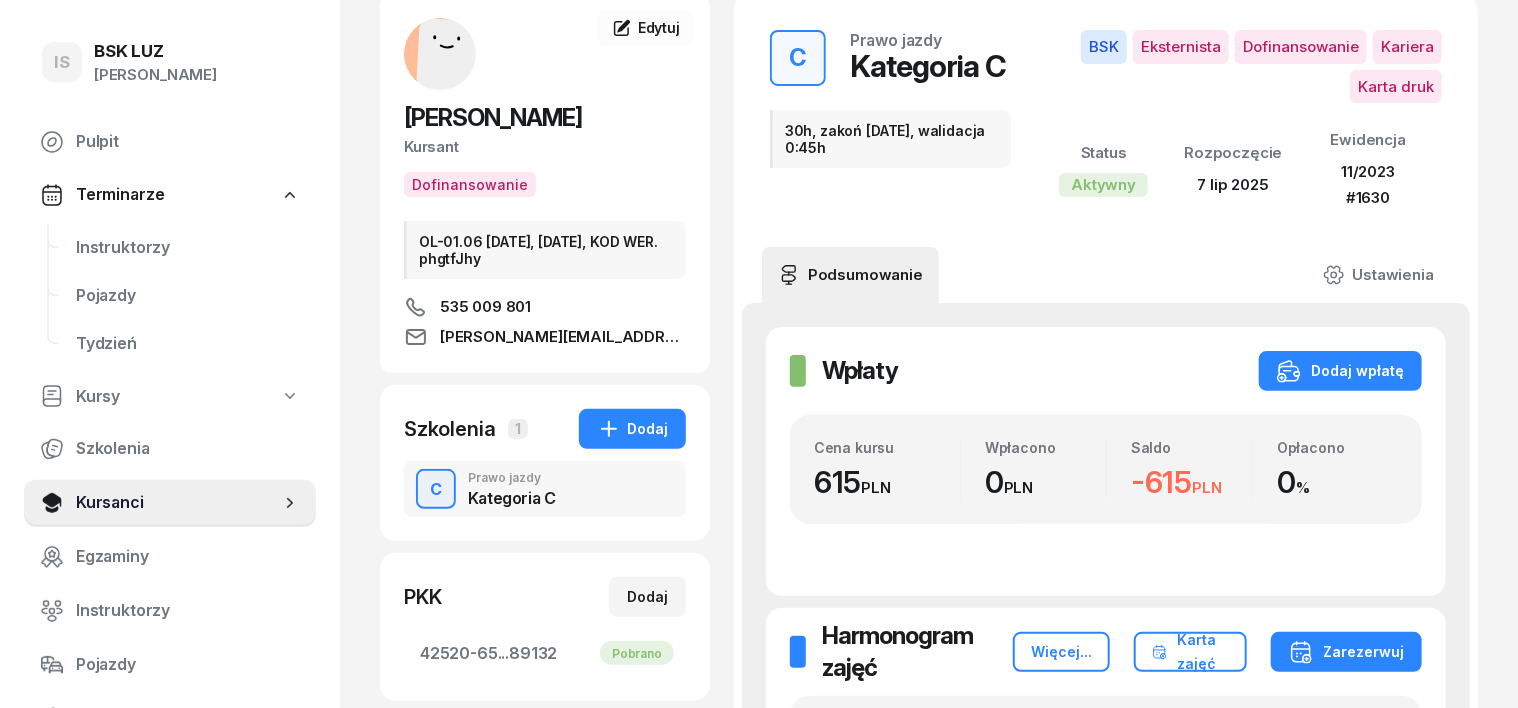 scroll, scrollTop: 0, scrollLeft: 0, axis: both 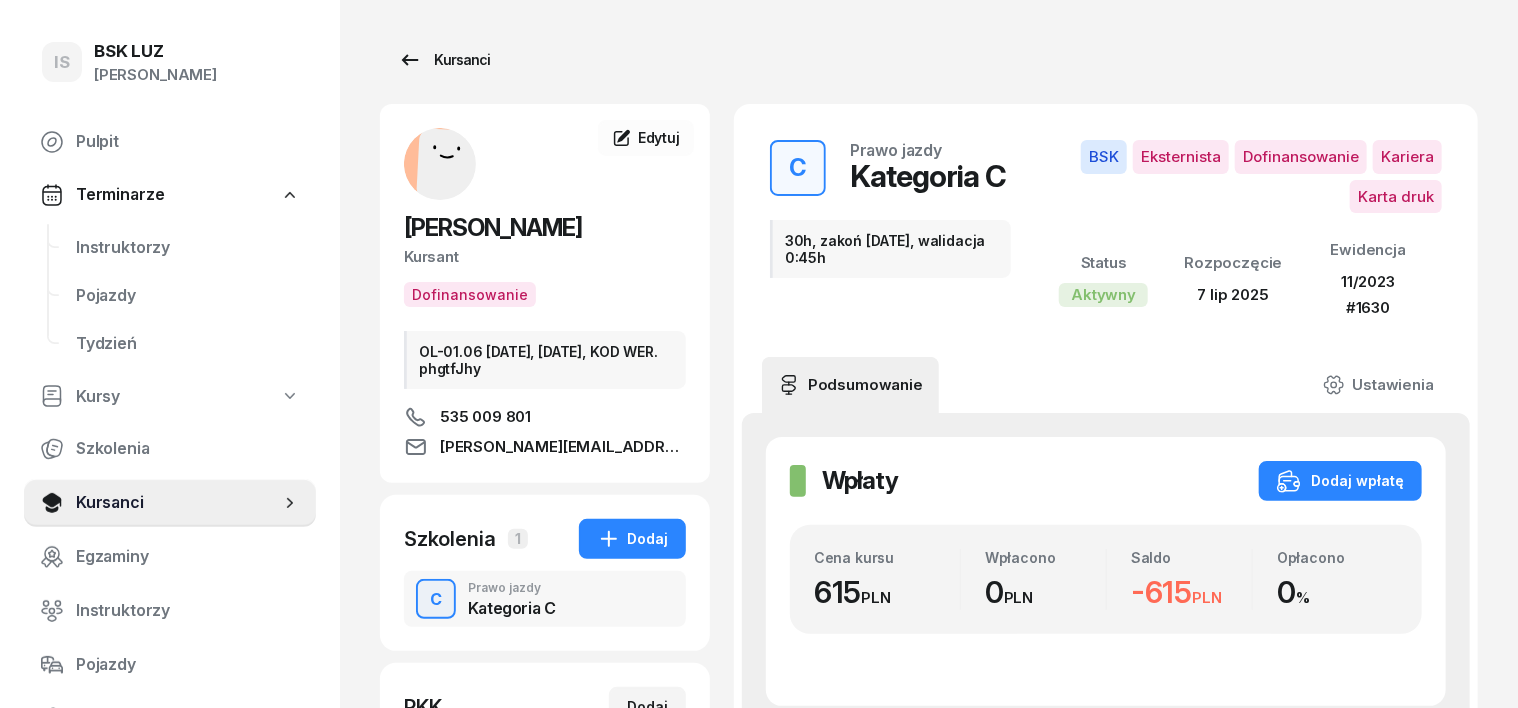 click on "Kursanci" at bounding box center [444, 60] 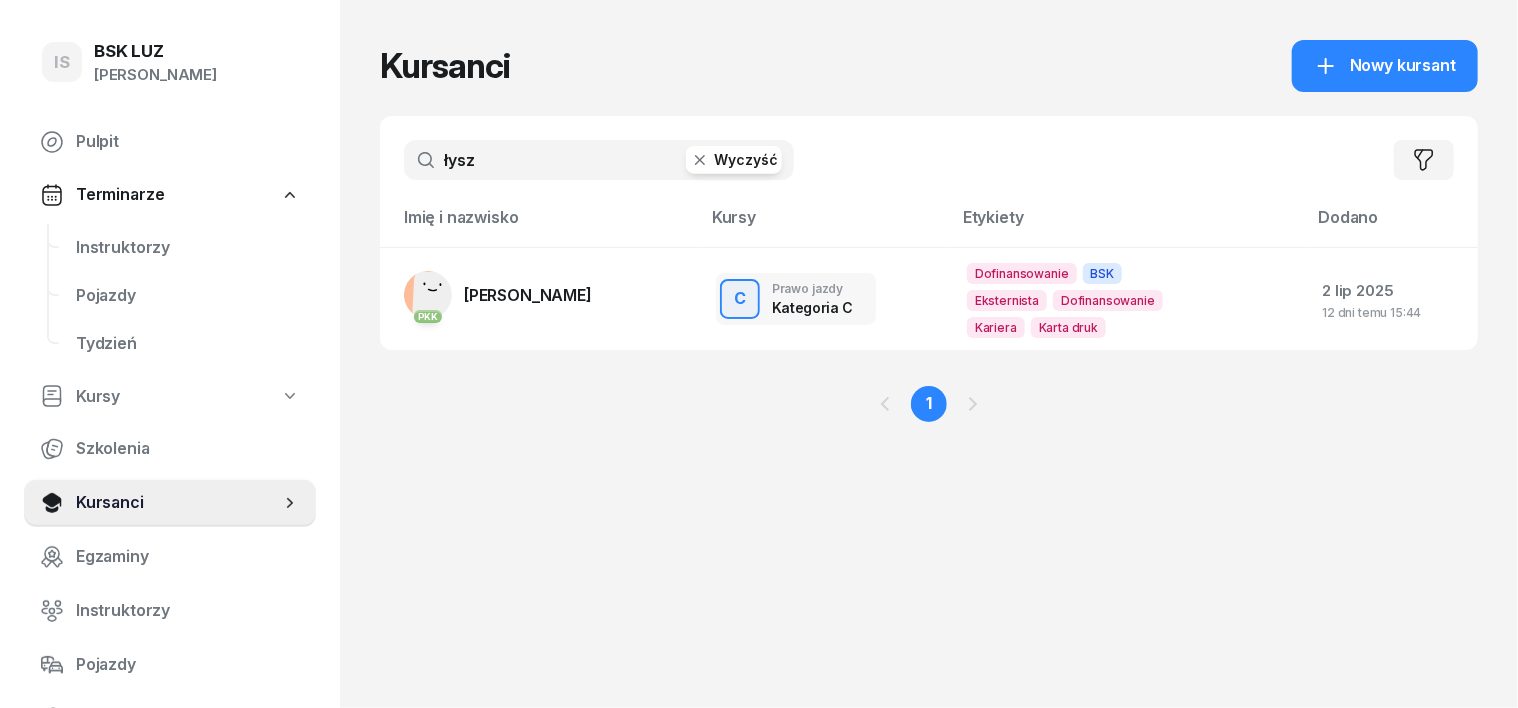 click 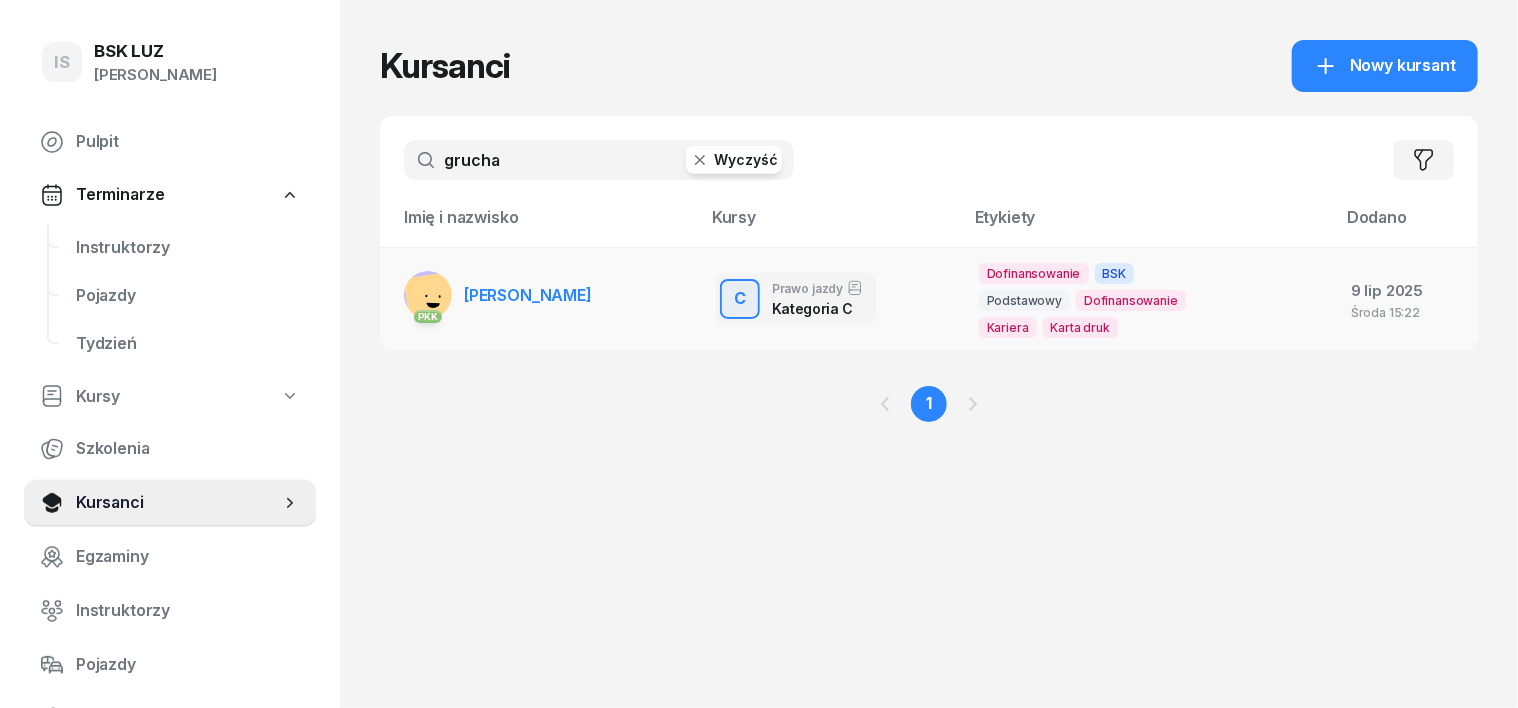 type on "grucha" 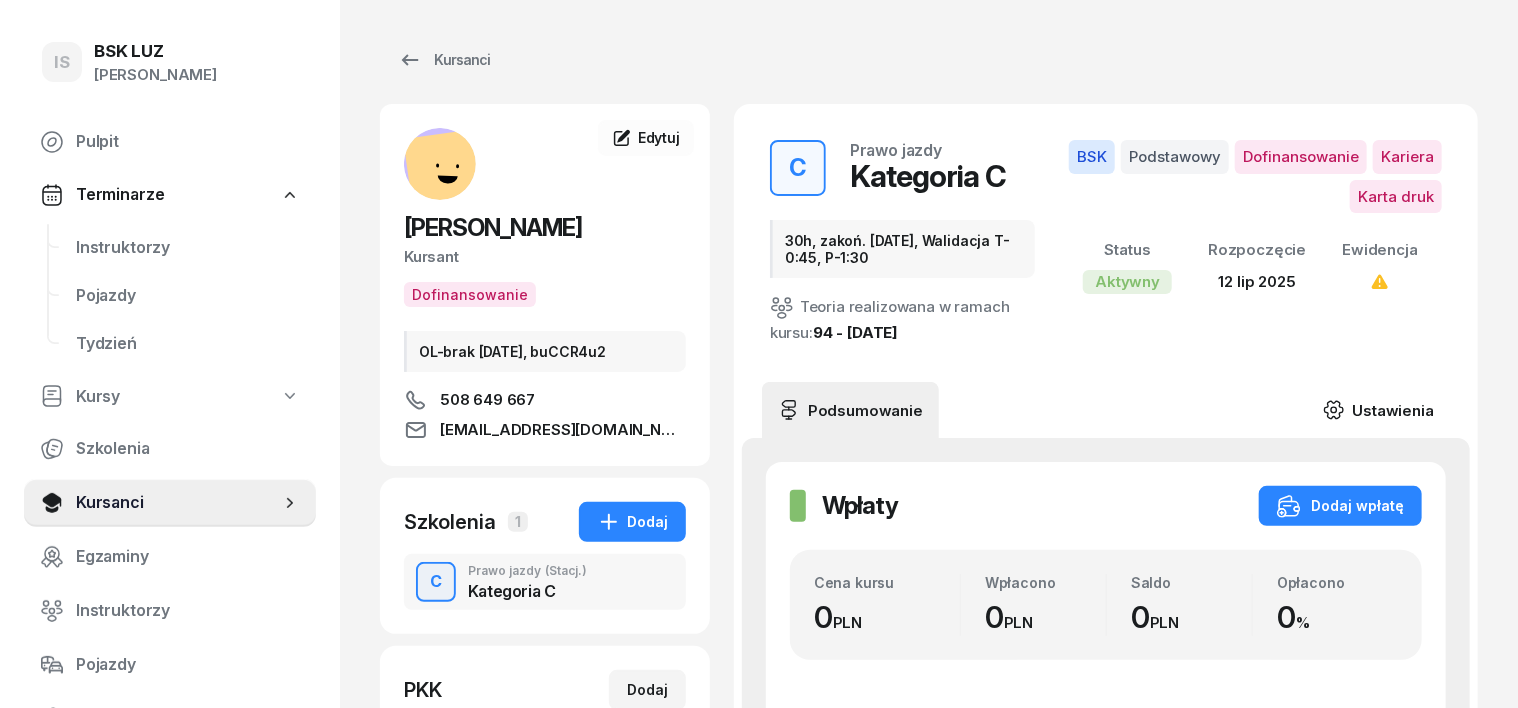 click on "Ustawienia" 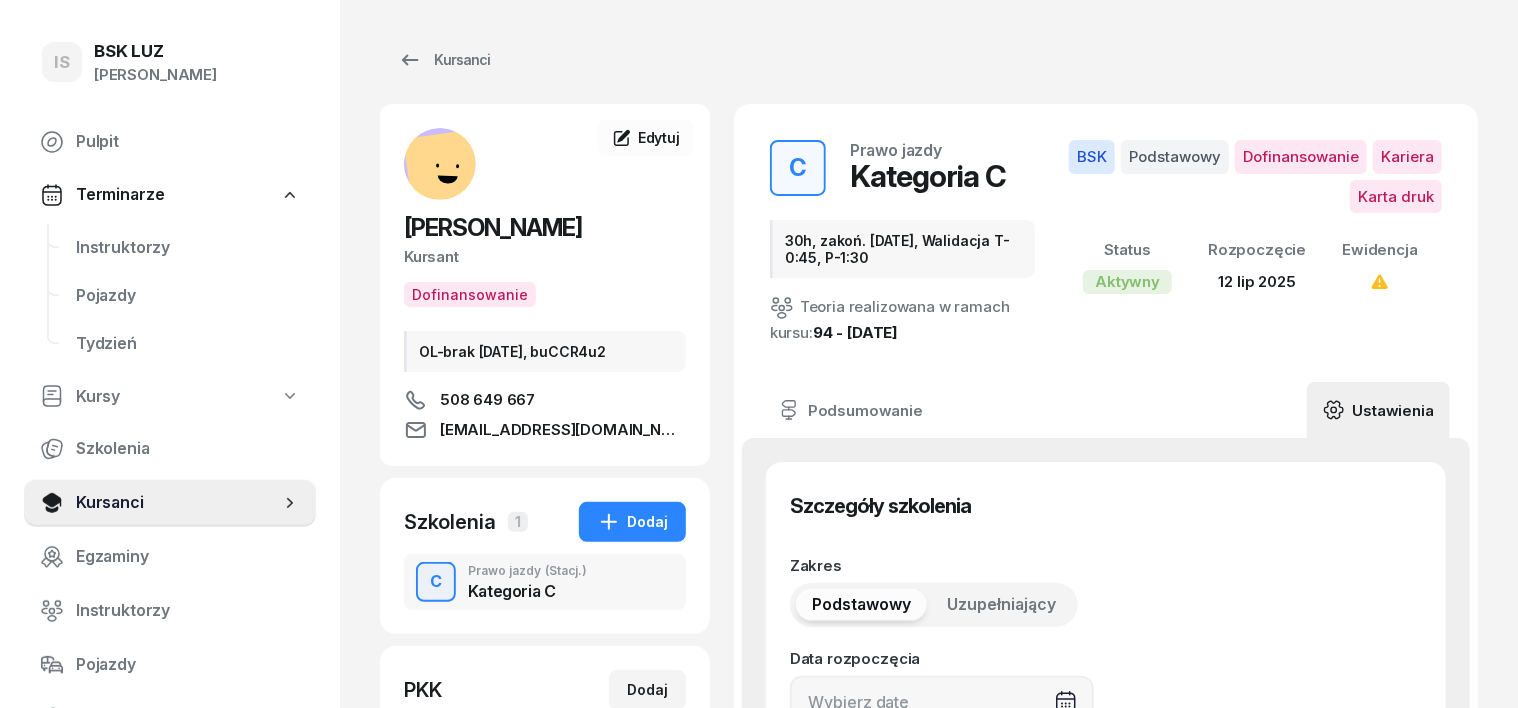 type on "12/07/2025" 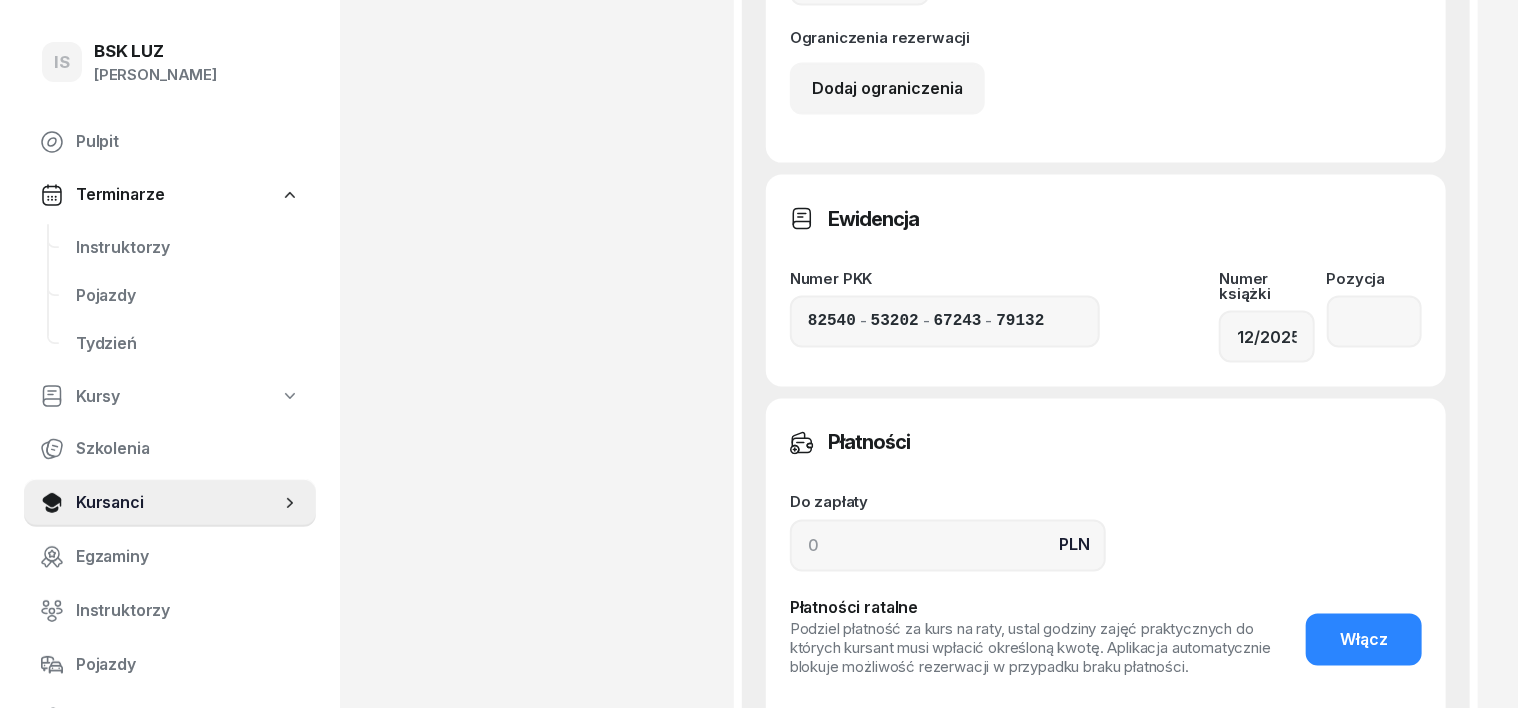 scroll, scrollTop: 1500, scrollLeft: 0, axis: vertical 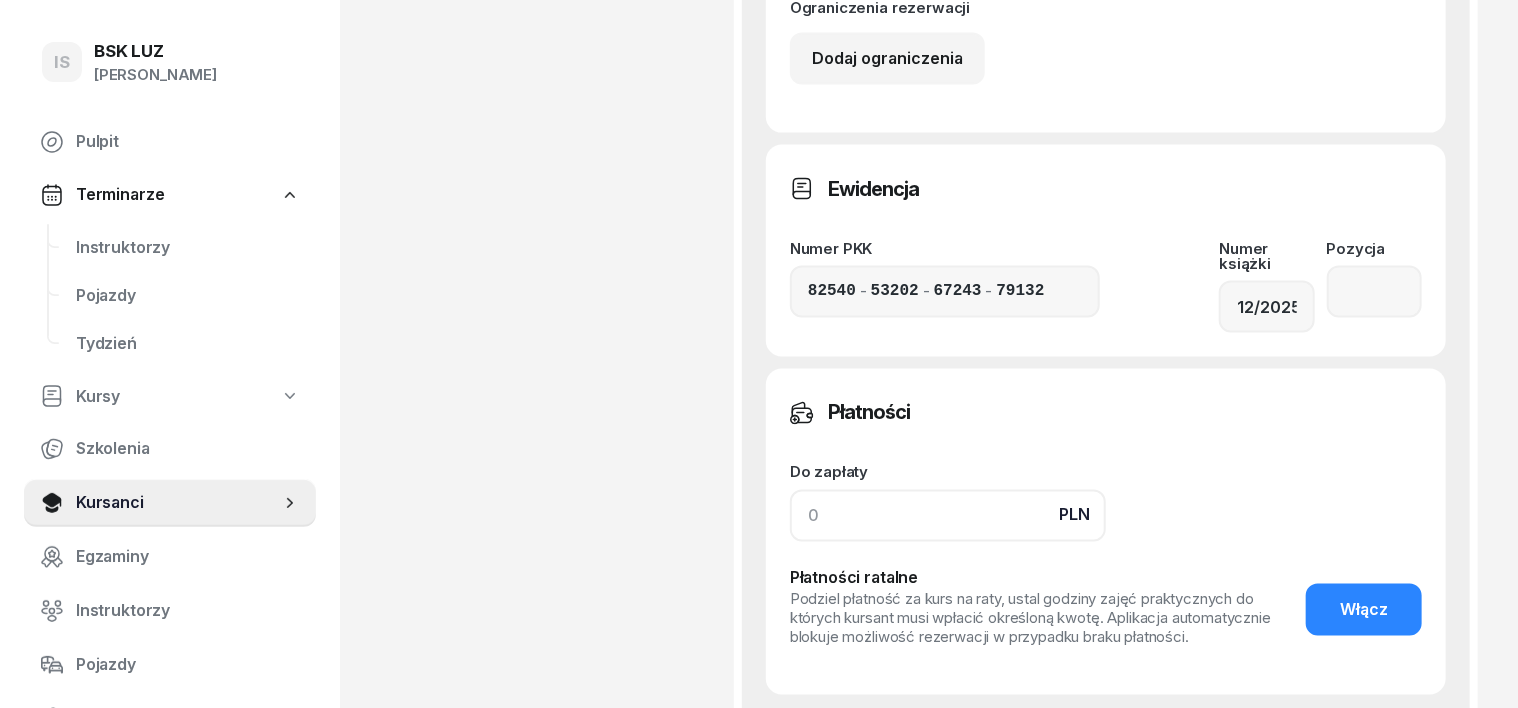 click 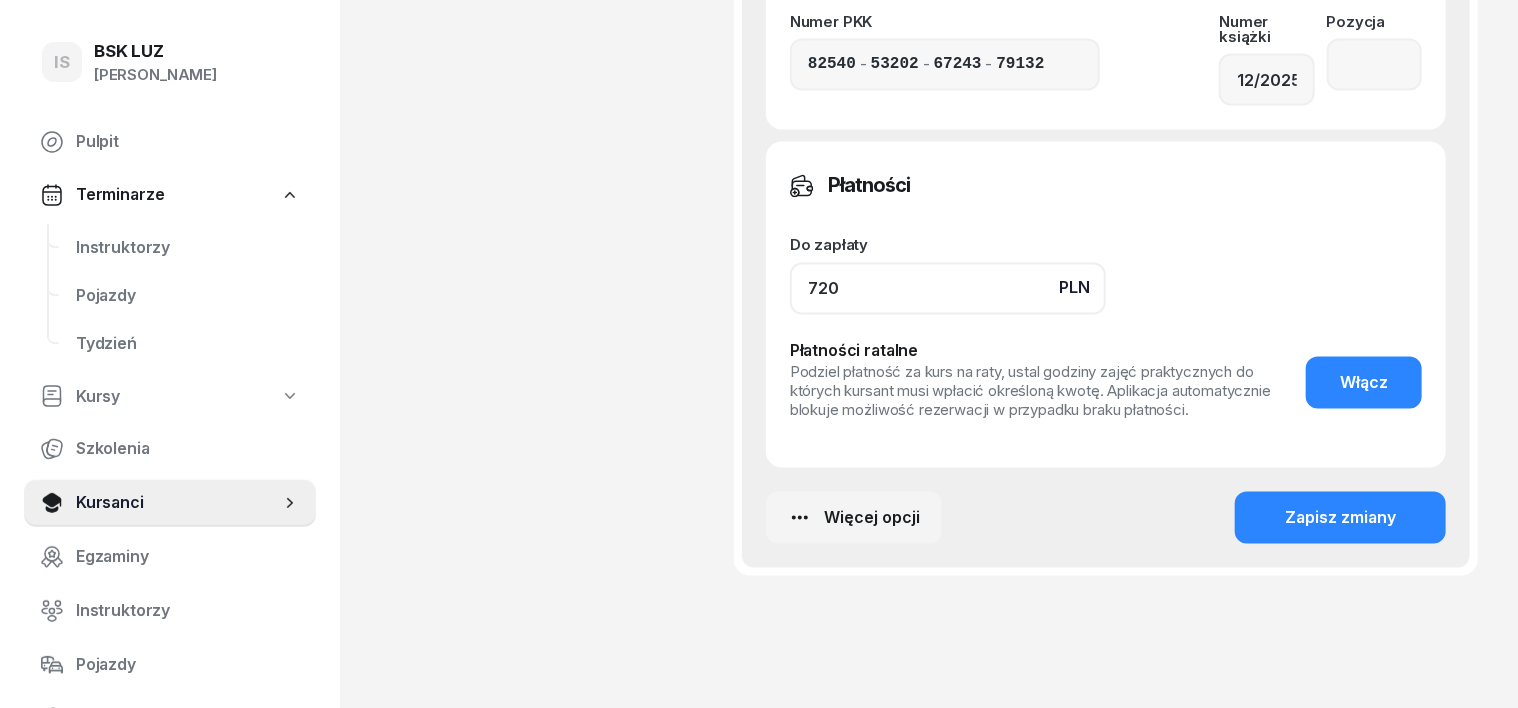scroll, scrollTop: 1744, scrollLeft: 0, axis: vertical 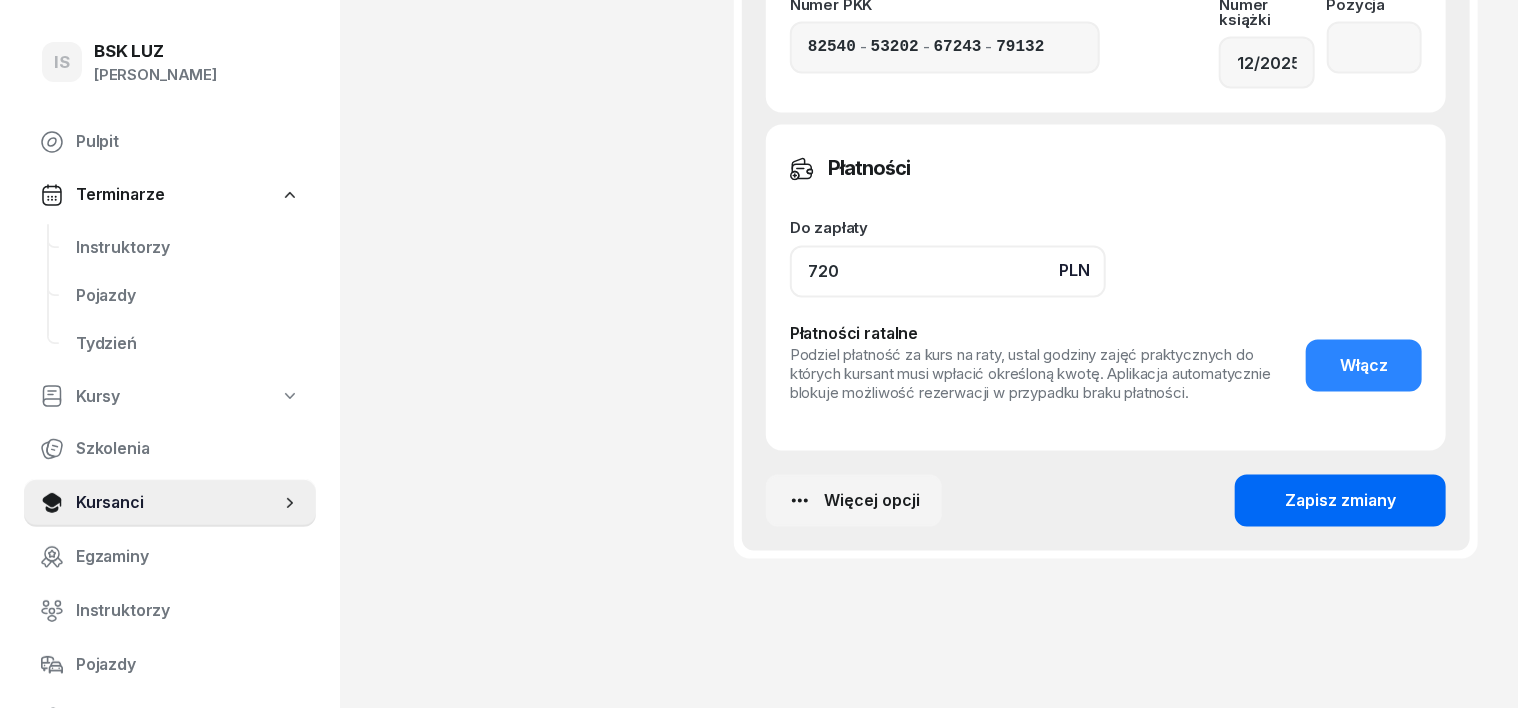 type on "720" 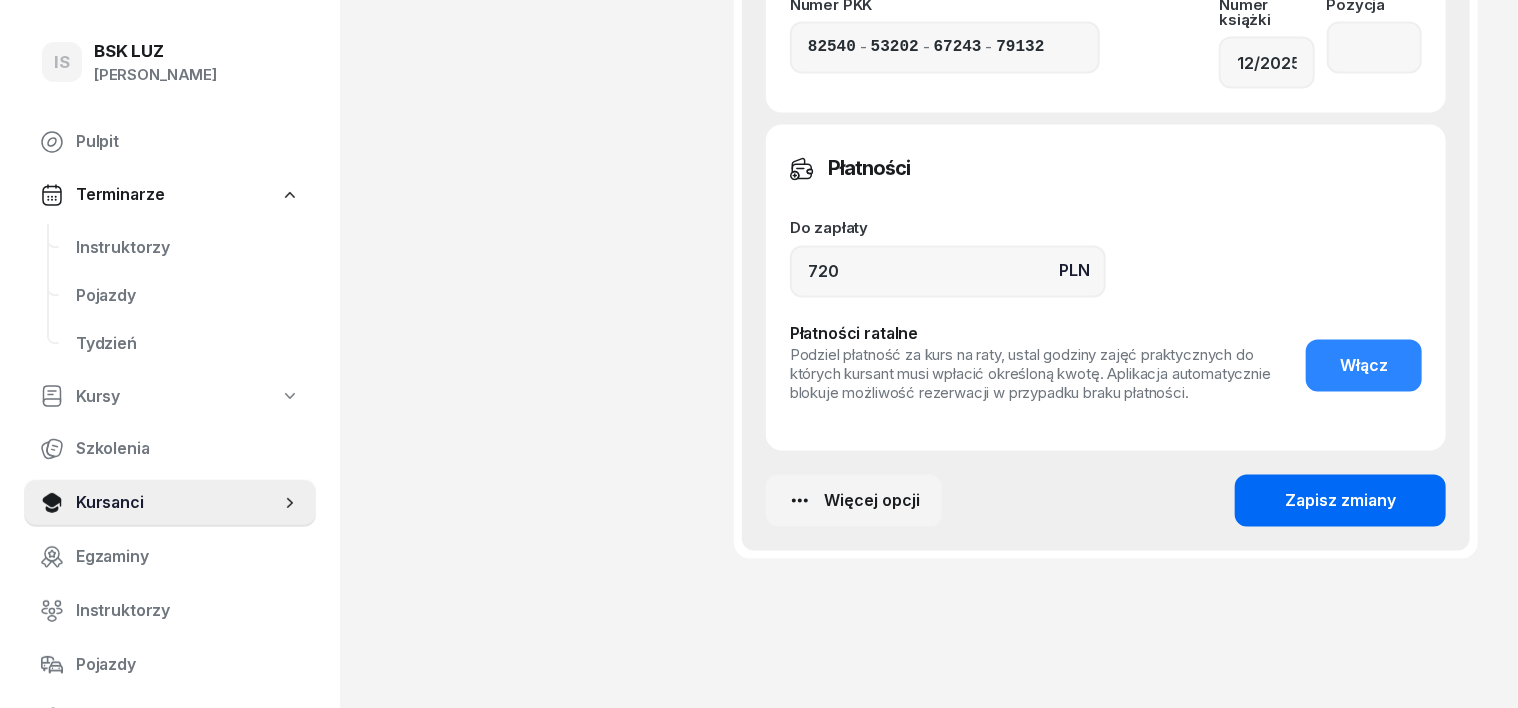 click on "Zapisz zmiany" 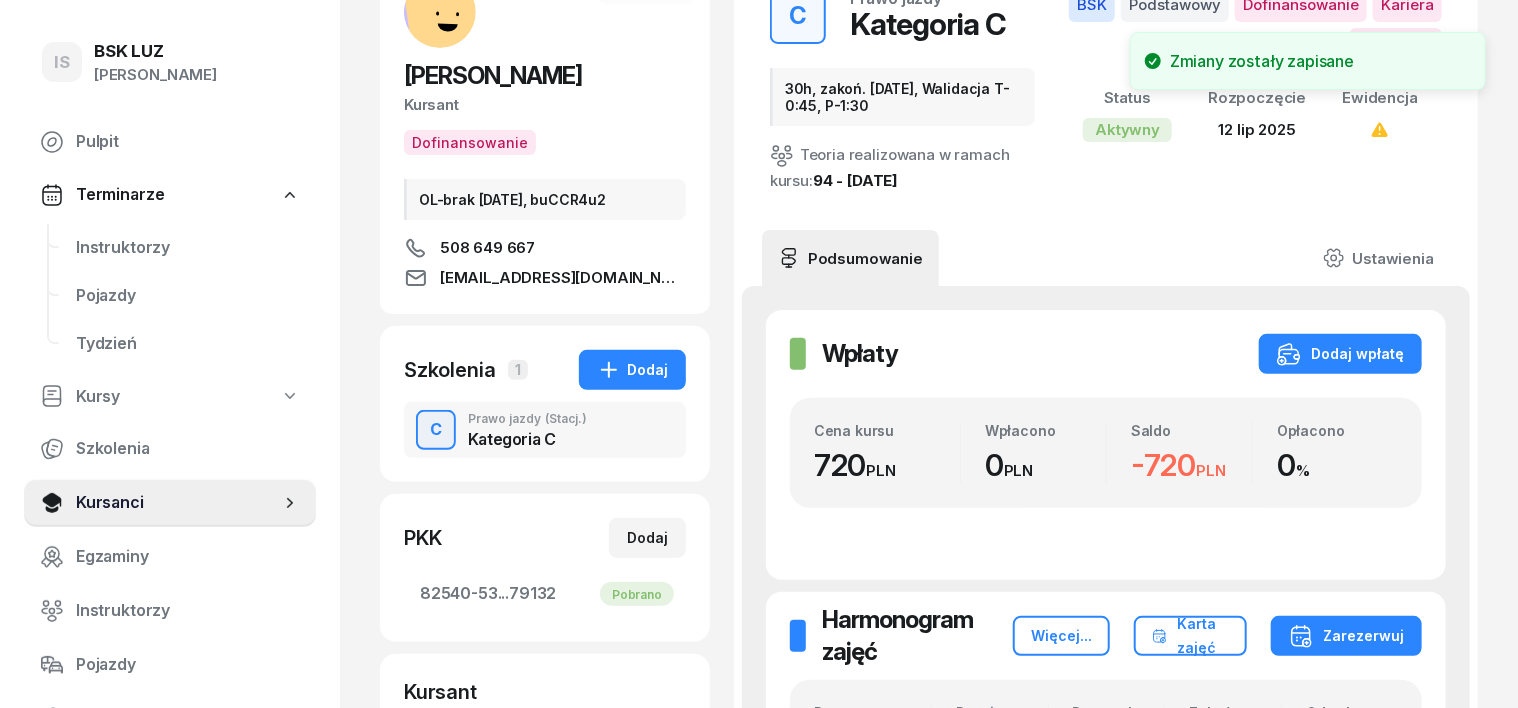 scroll, scrollTop: 151, scrollLeft: 0, axis: vertical 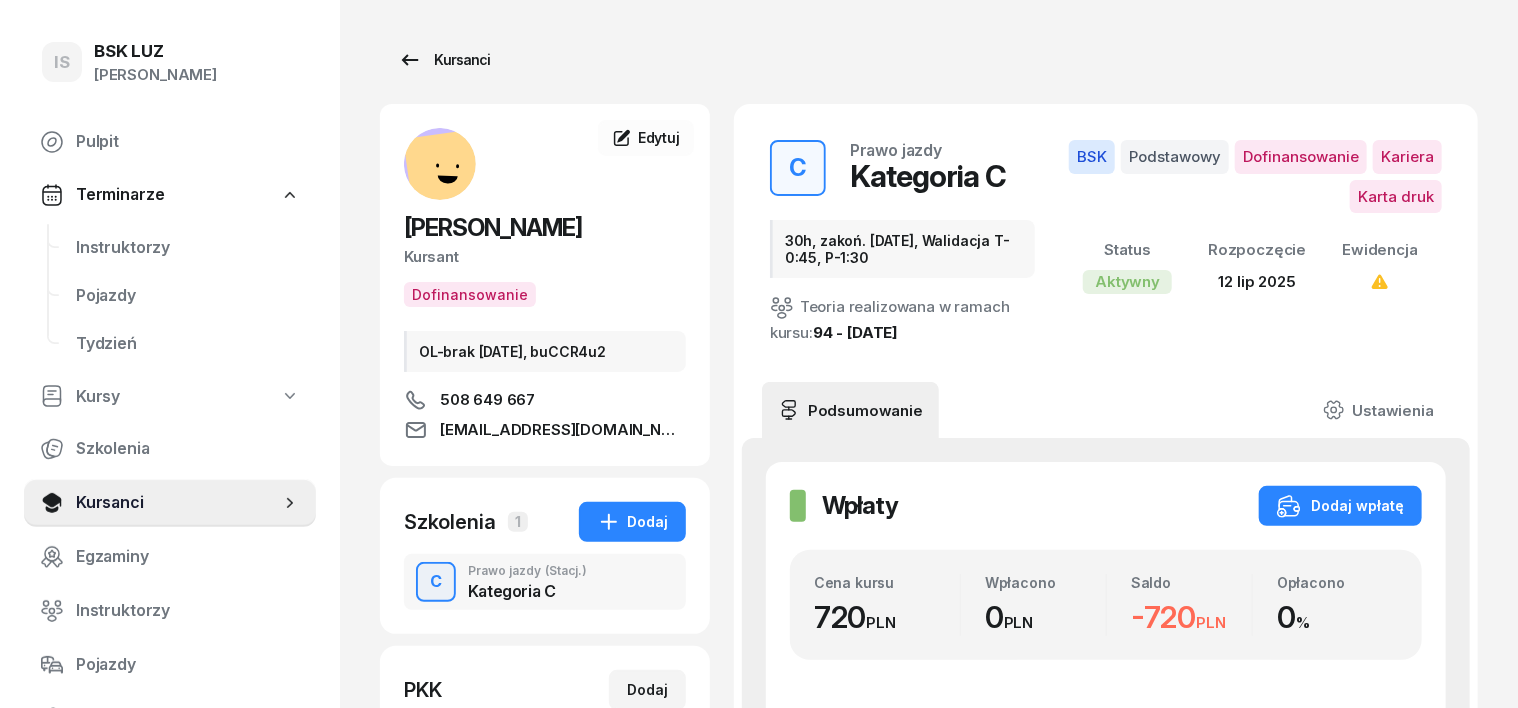 click on "Kursanci" at bounding box center (444, 60) 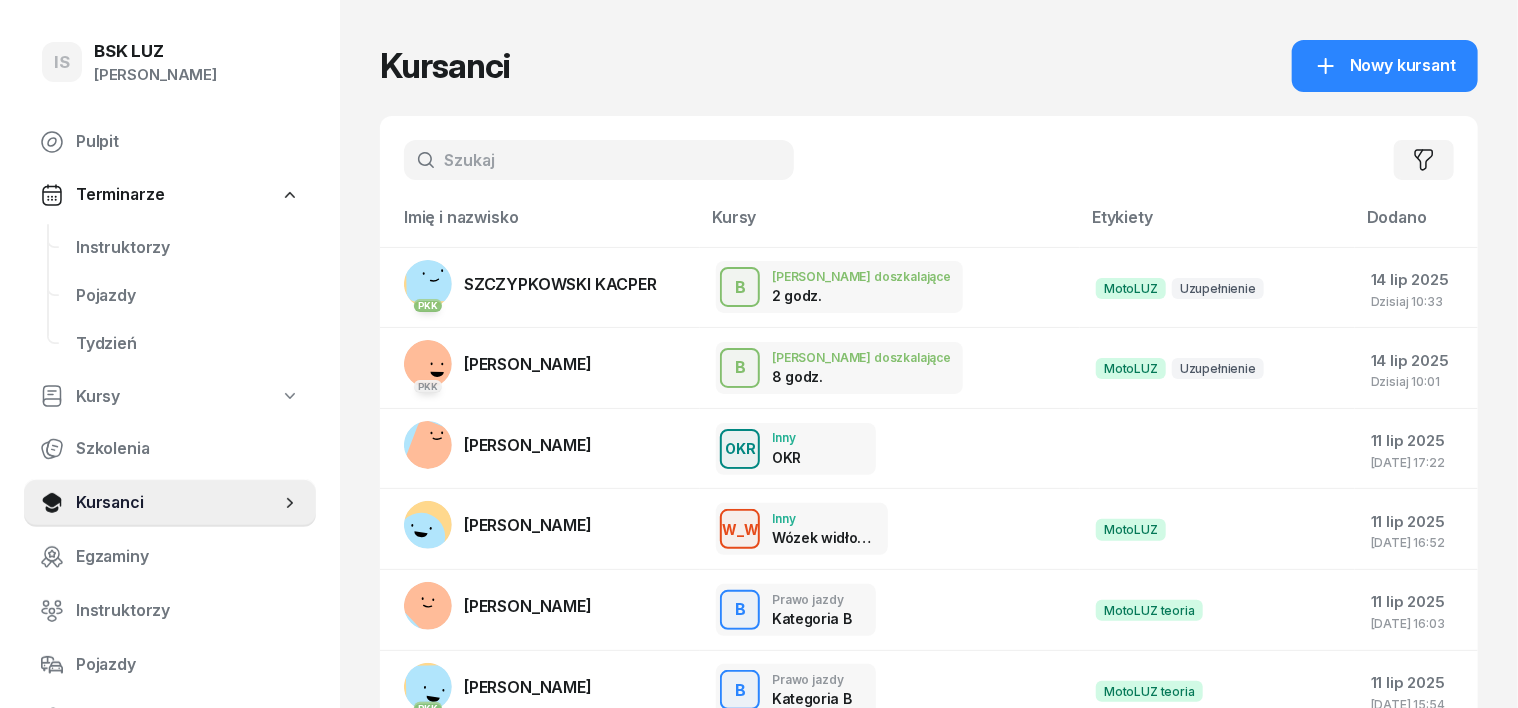 click at bounding box center [599, 160] 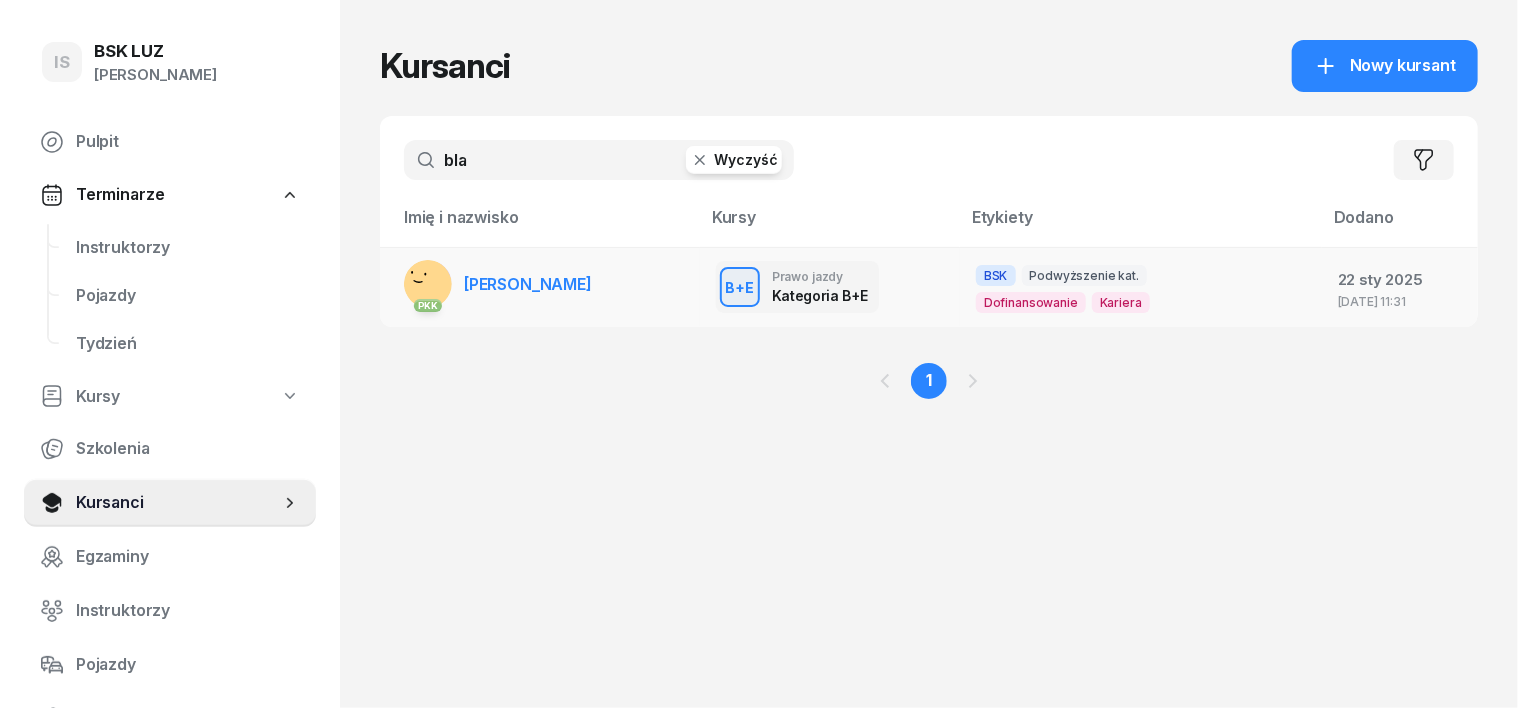 type on "bla" 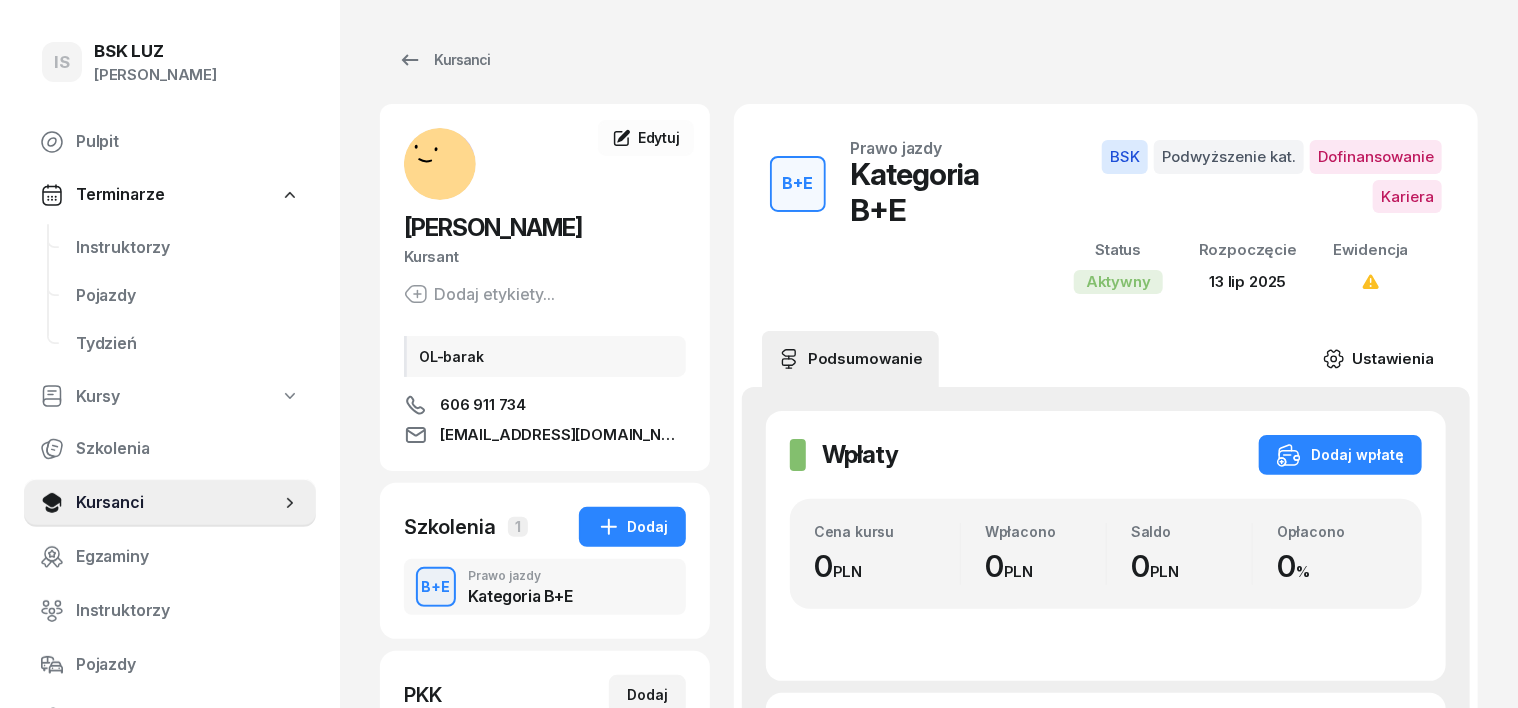 click 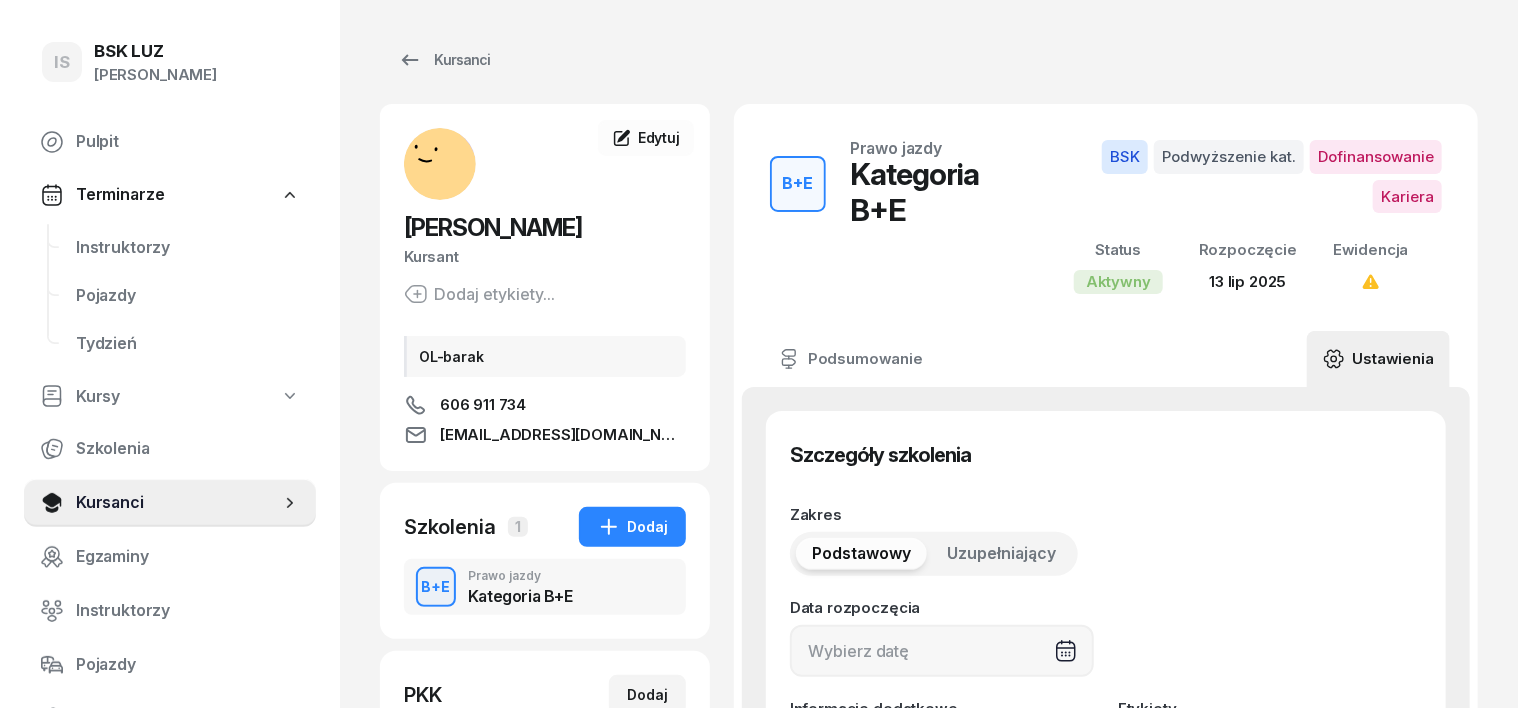 type on "[DATE]" 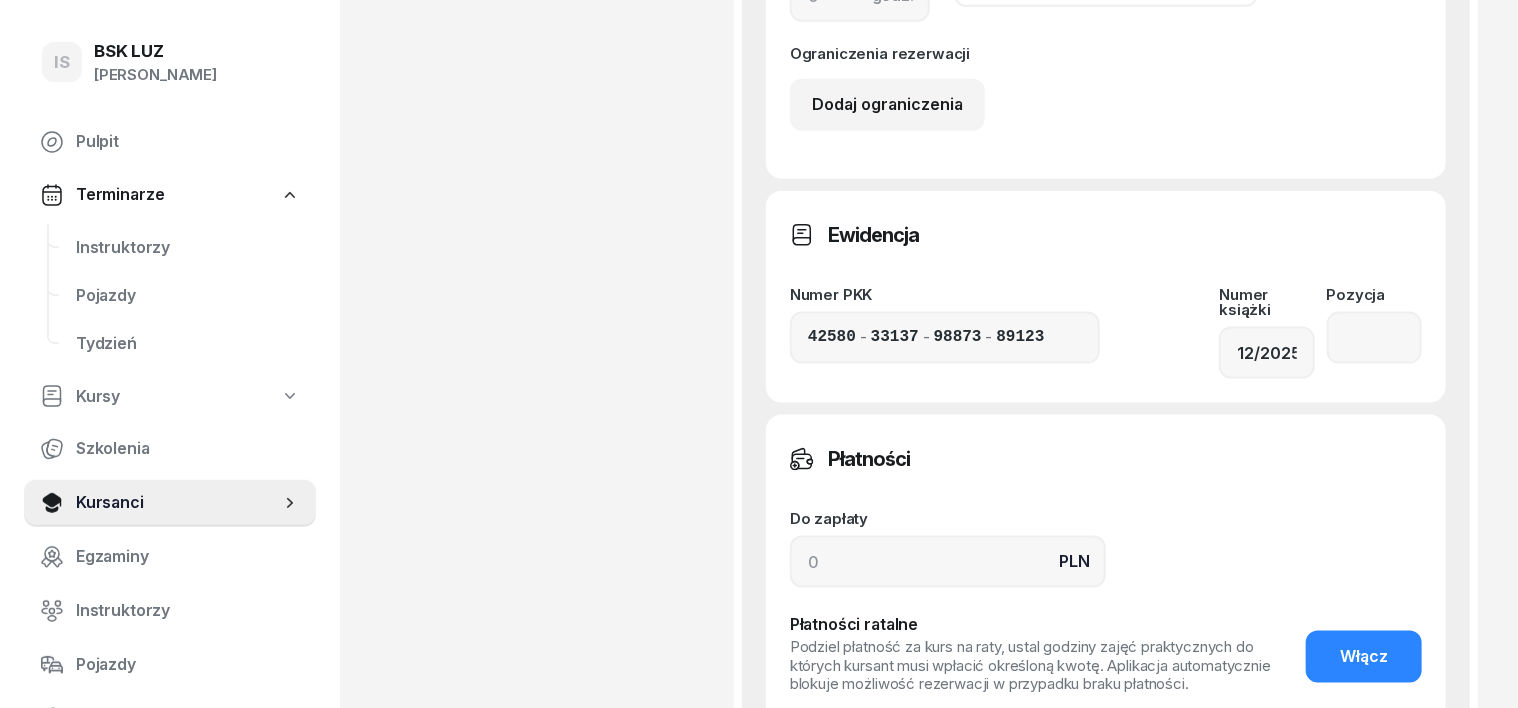 scroll, scrollTop: 1250, scrollLeft: 0, axis: vertical 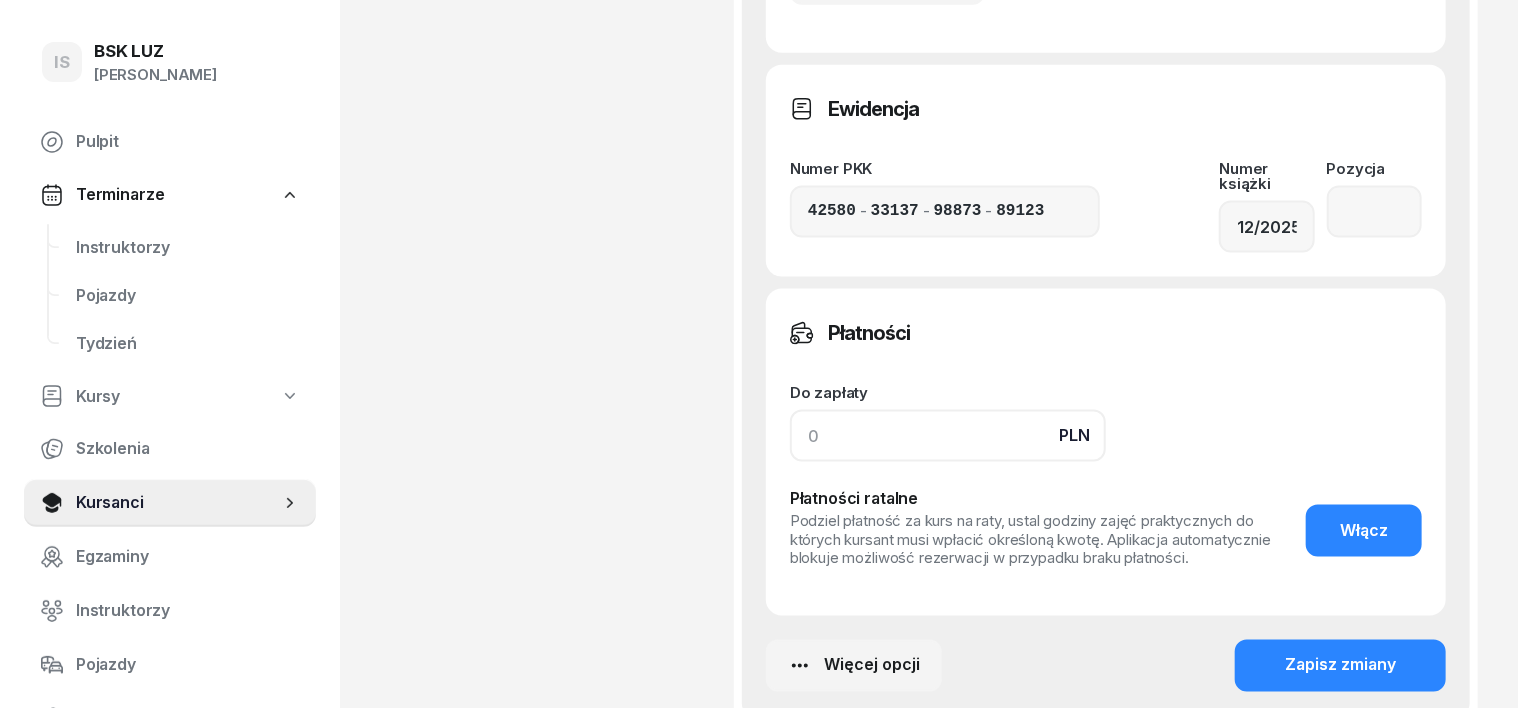 drag, startPoint x: 772, startPoint y: 396, endPoint x: 756, endPoint y: 416, distance: 25.612497 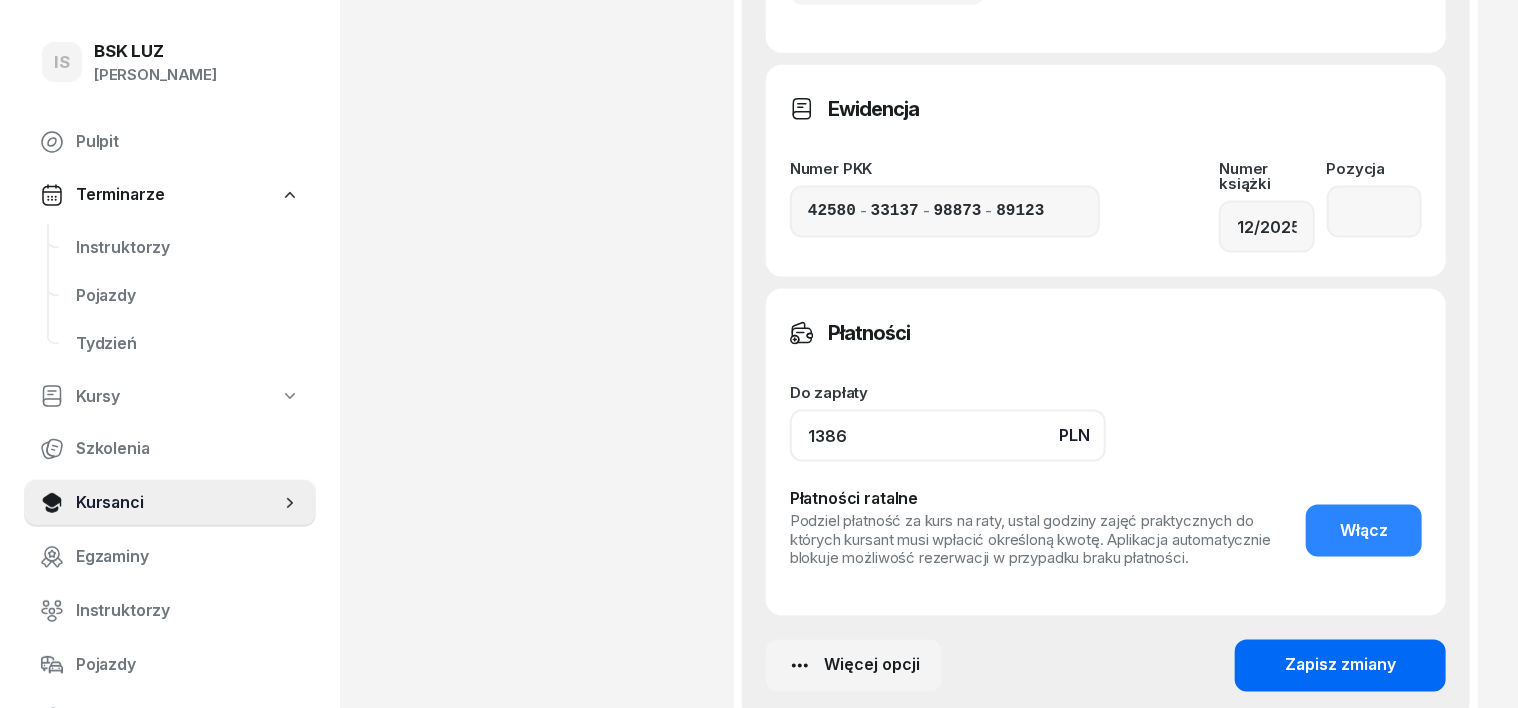 type on "1386" 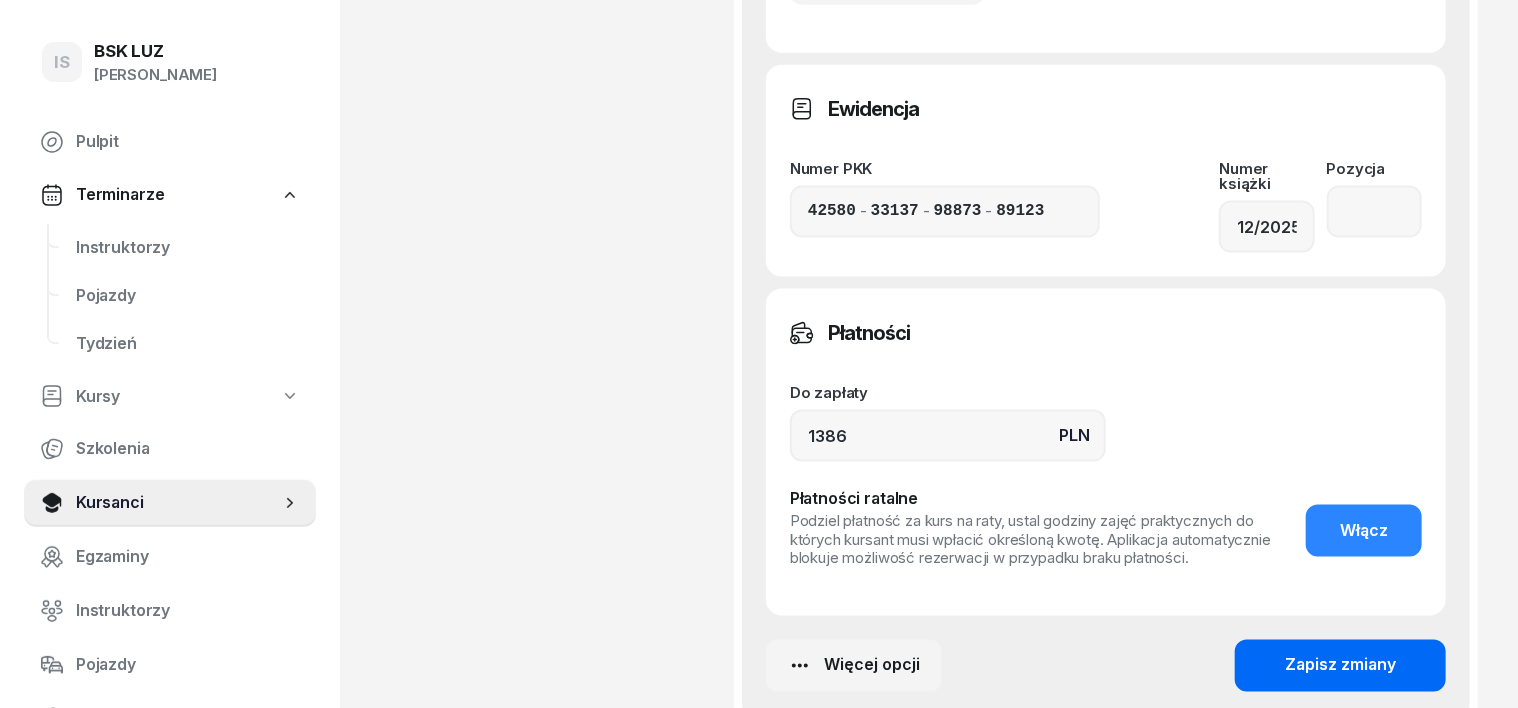 click on "Zapisz zmiany" at bounding box center [1340, 666] 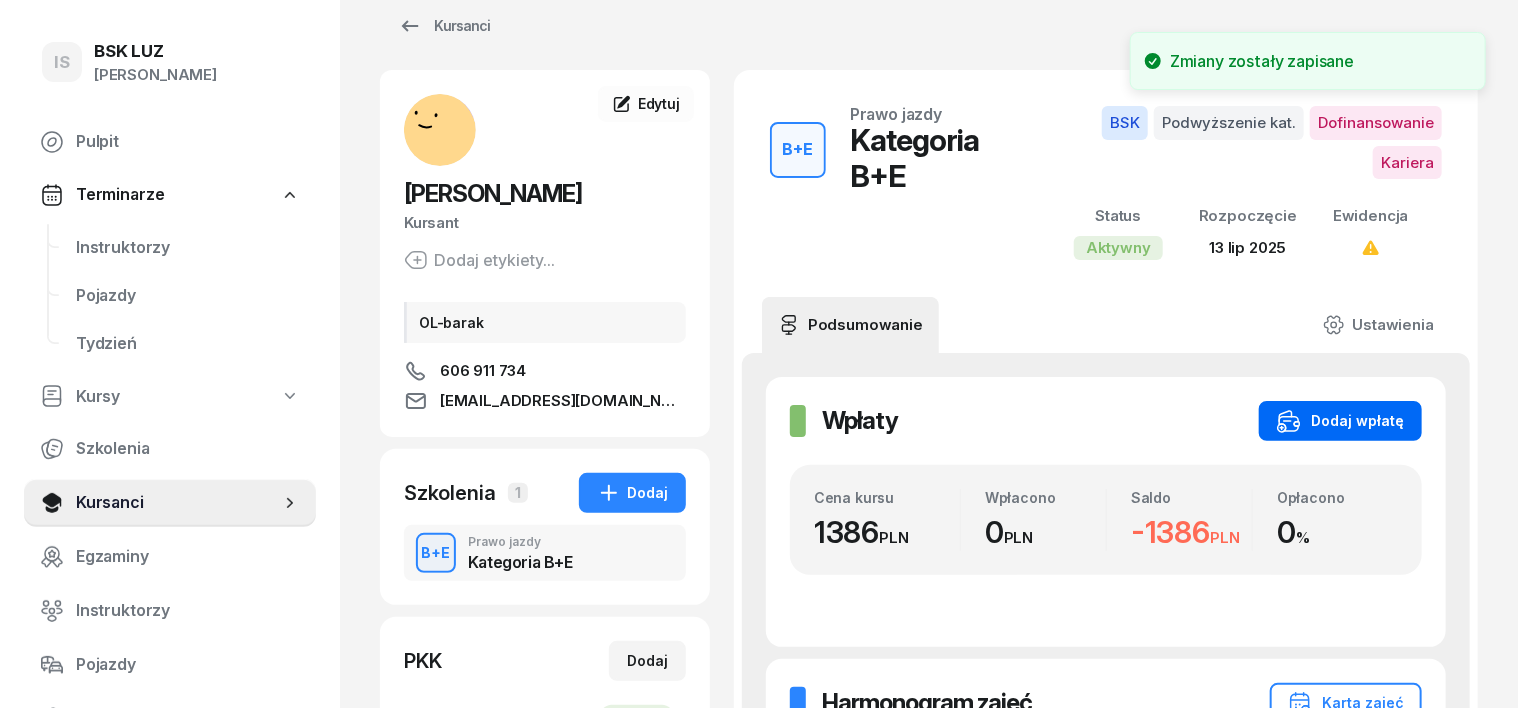 scroll, scrollTop: 31, scrollLeft: 0, axis: vertical 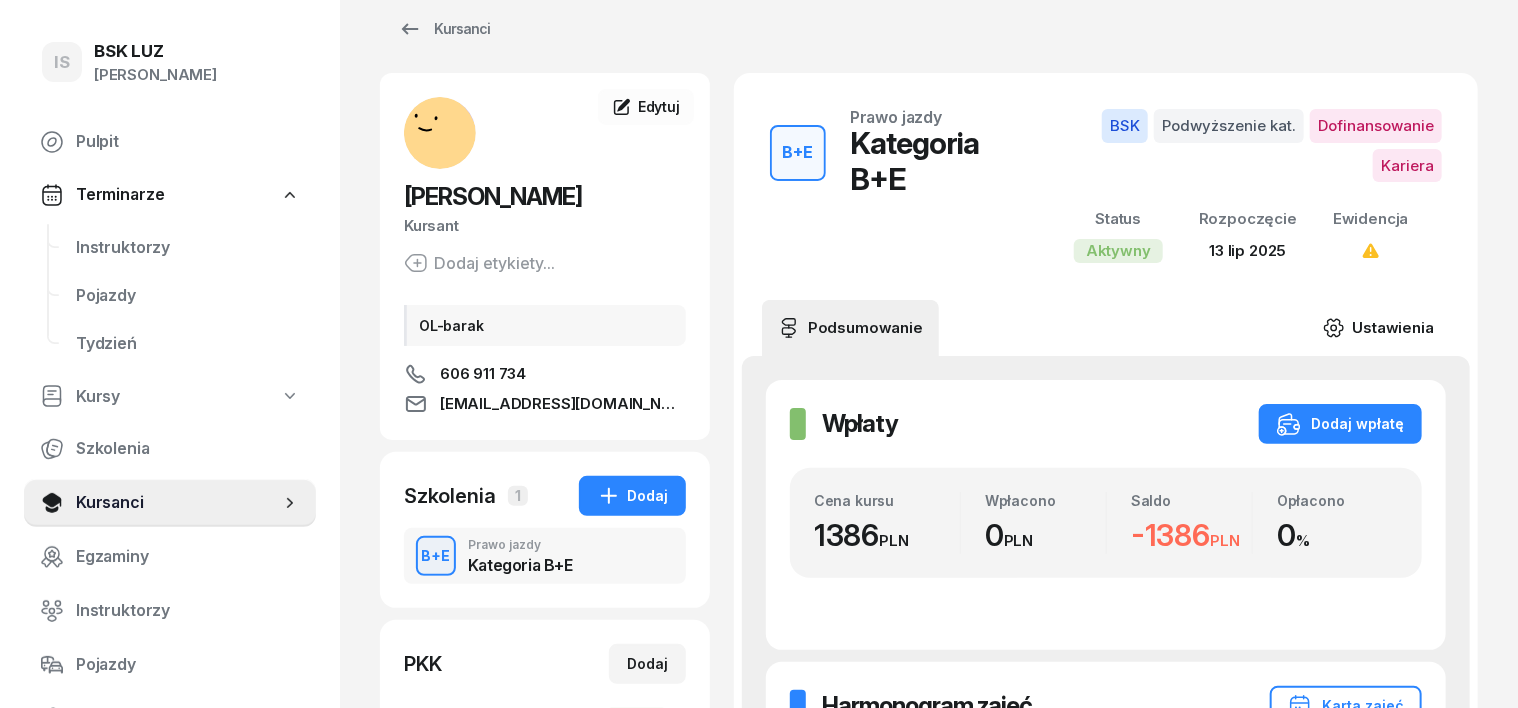 click 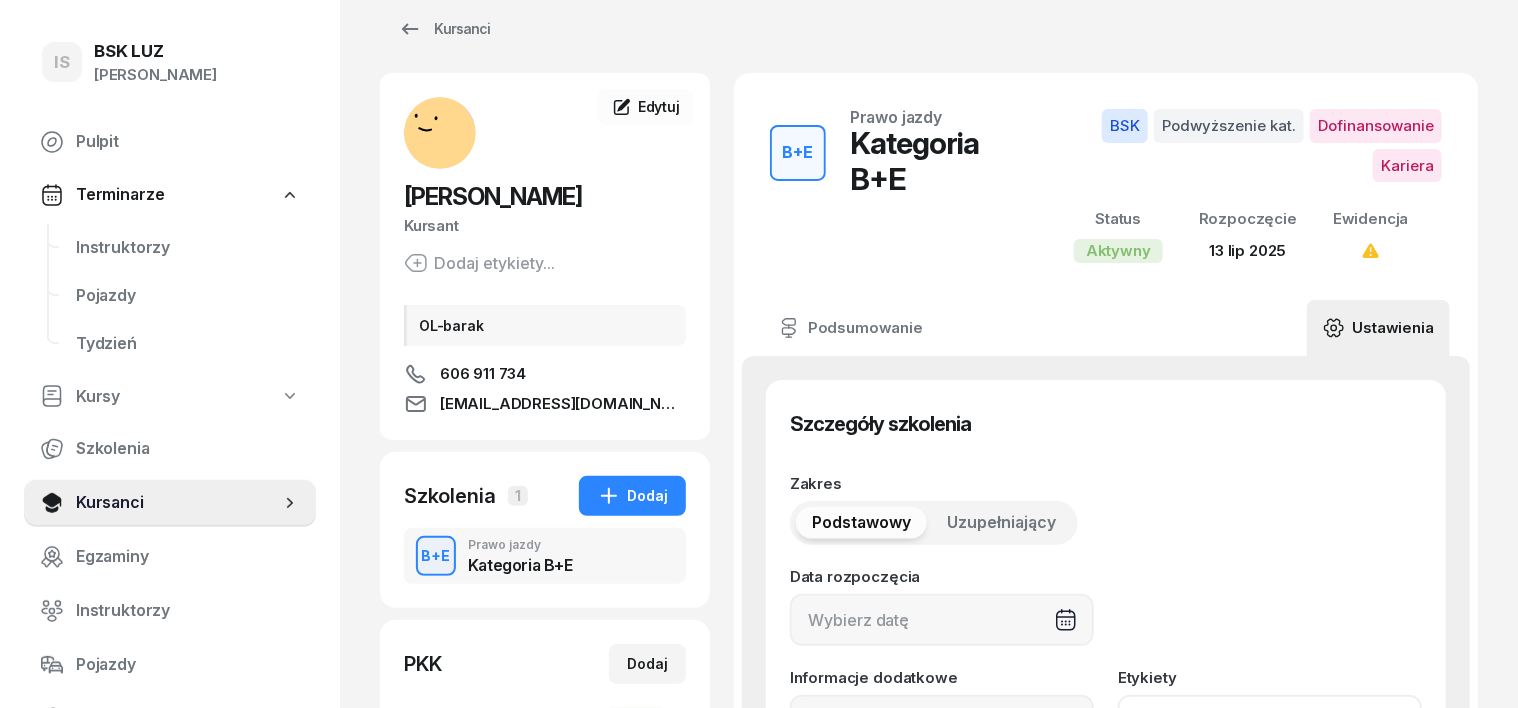 type on "[DATE]" 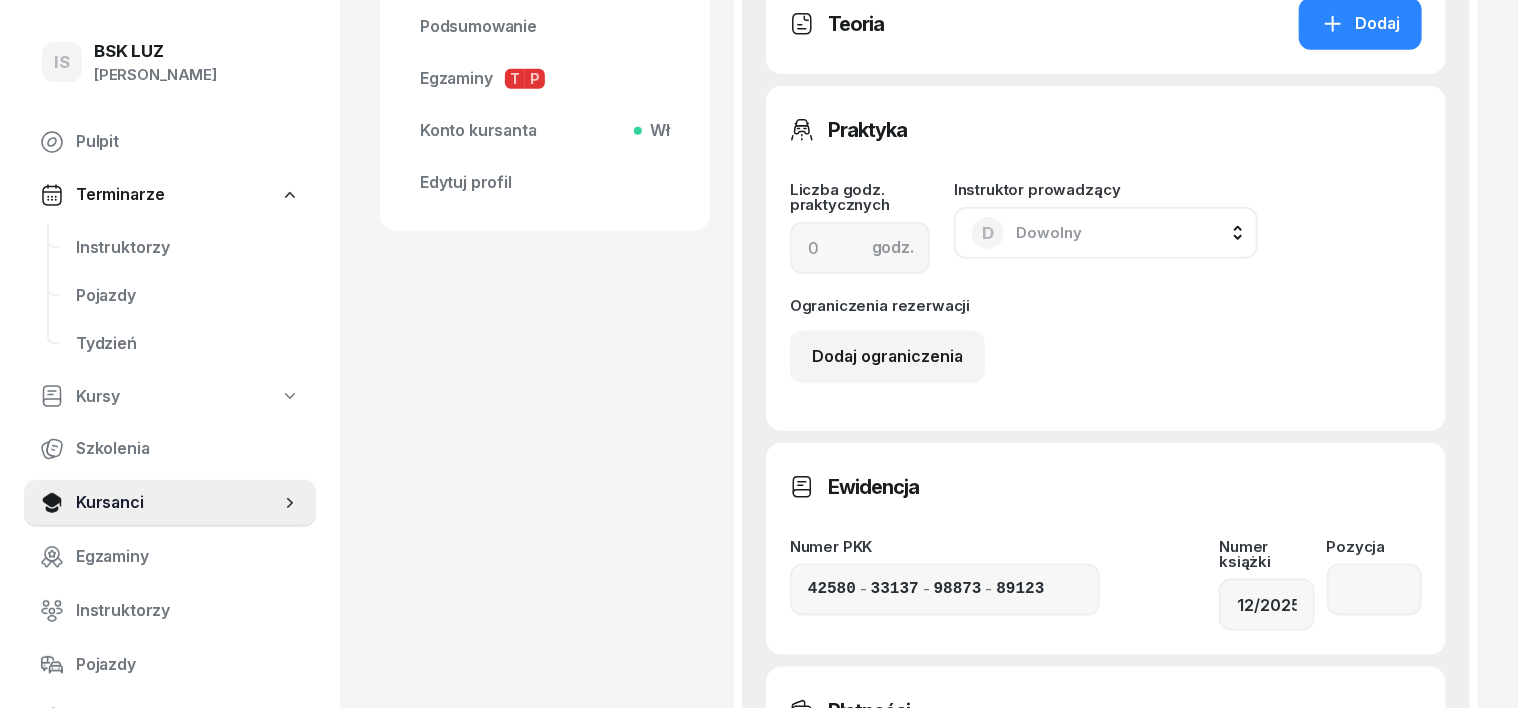 scroll, scrollTop: 905, scrollLeft: 0, axis: vertical 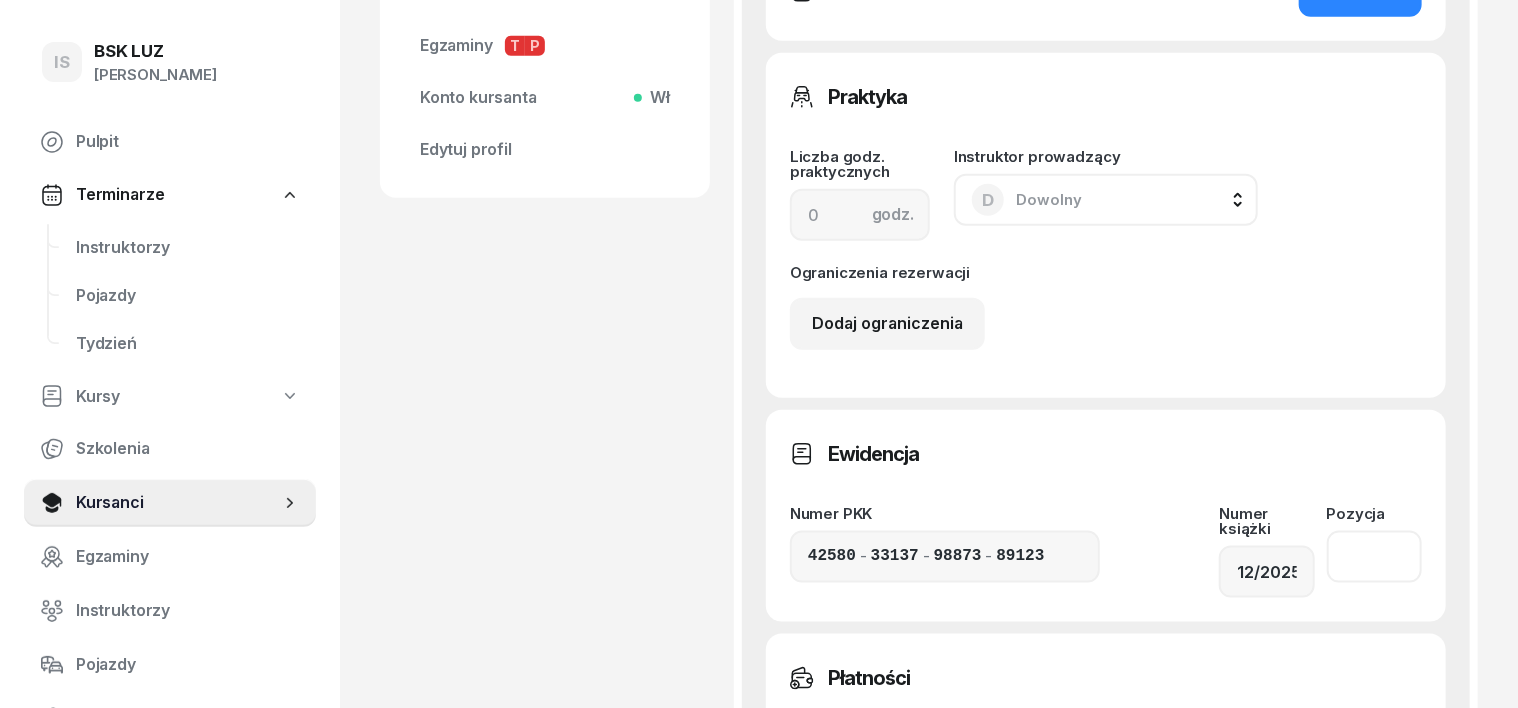 drag, startPoint x: 1383, startPoint y: 523, endPoint x: 1395, endPoint y: 460, distance: 64.132675 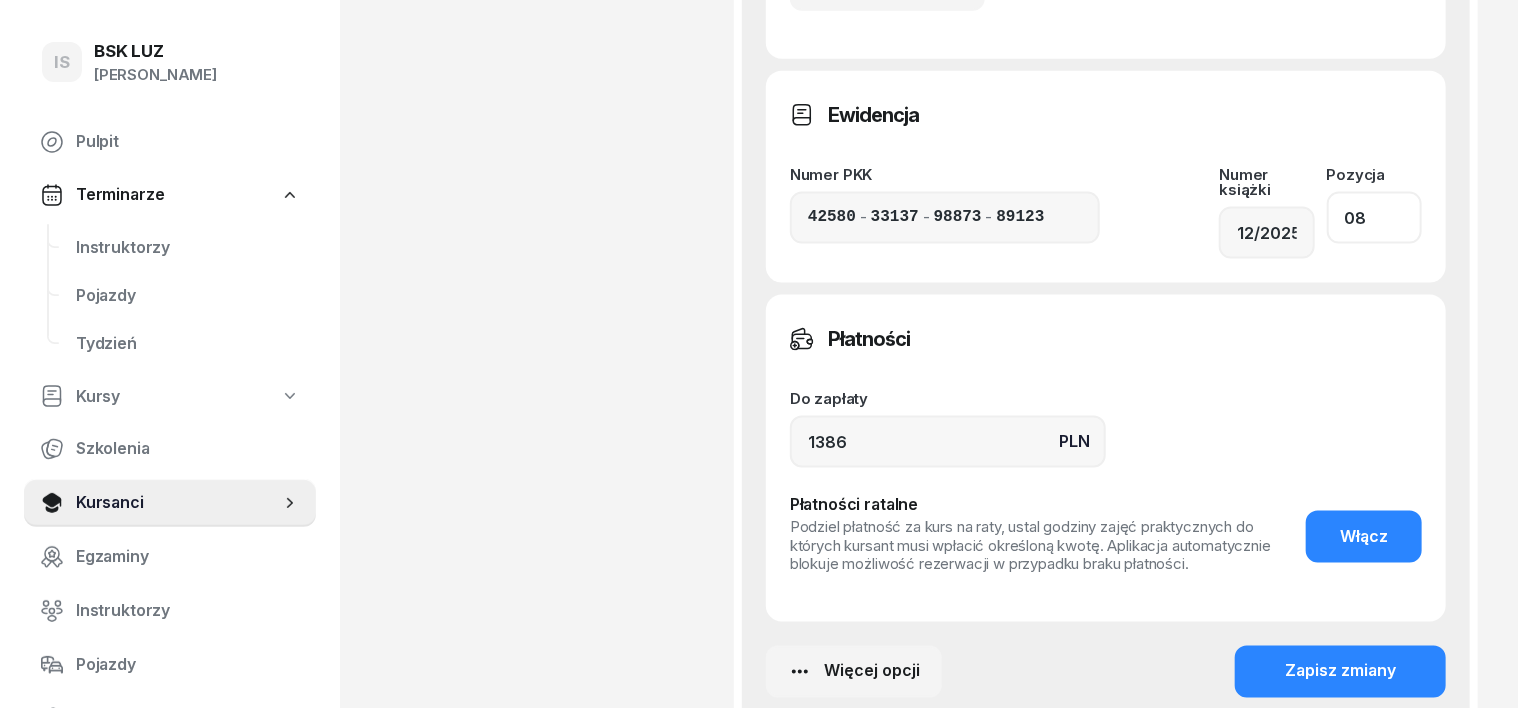 scroll, scrollTop: 1280, scrollLeft: 0, axis: vertical 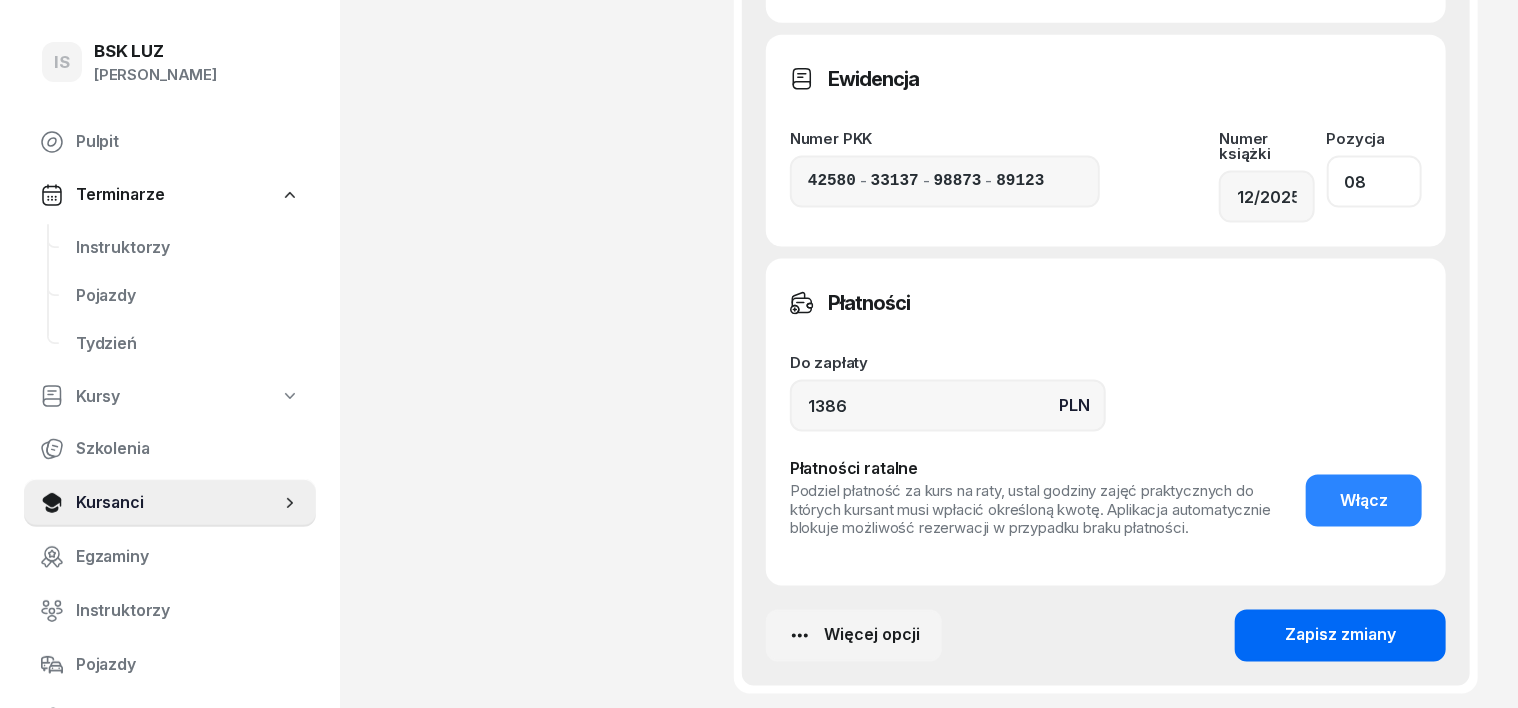 type on "08" 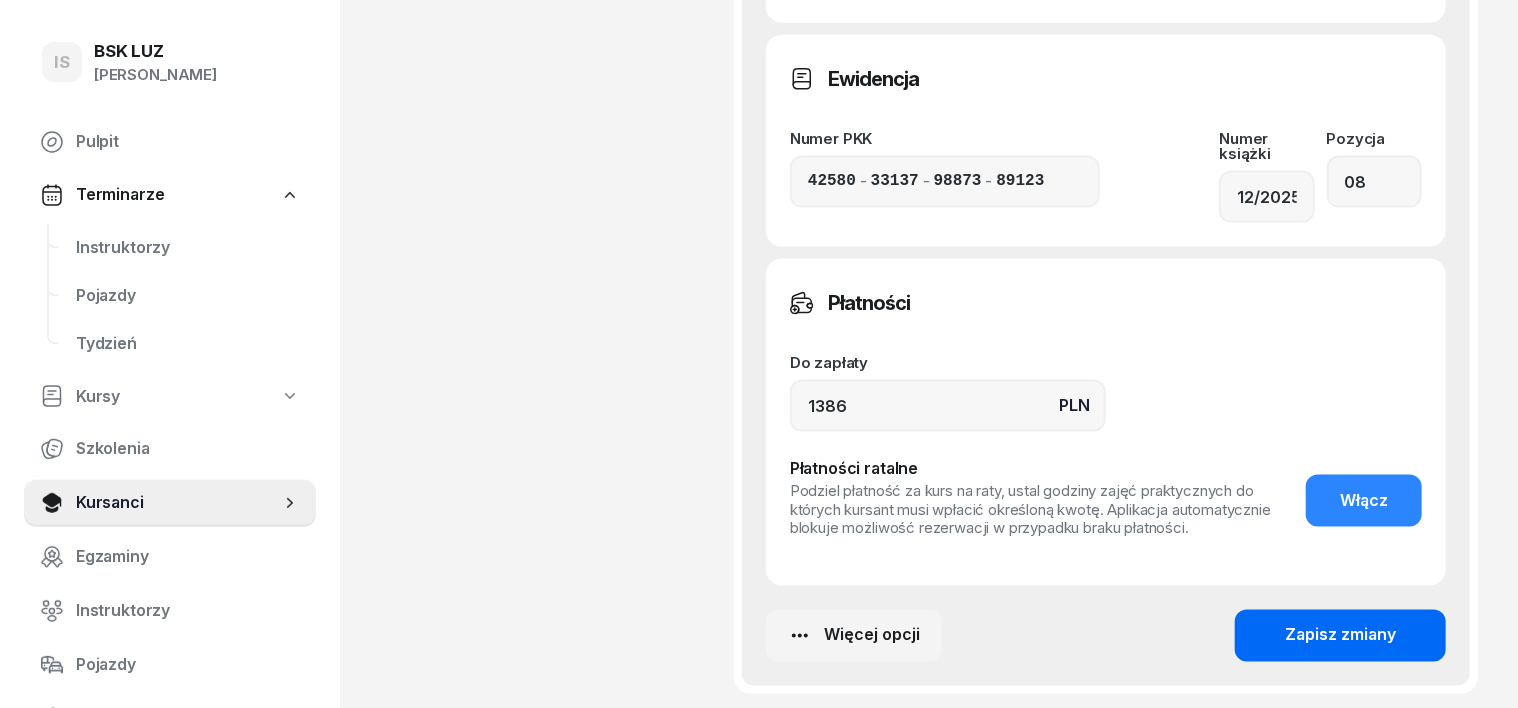 click on "Zapisz zmiany" 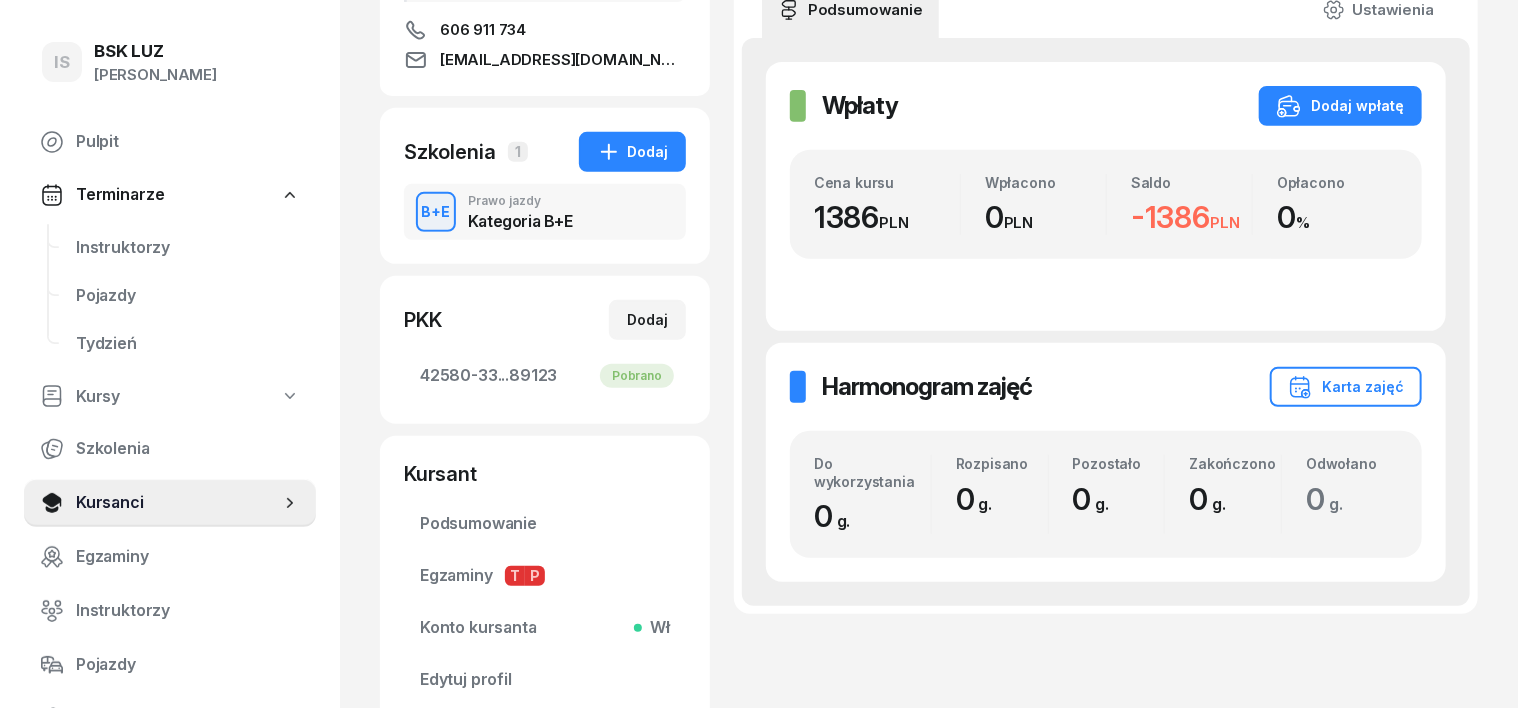 scroll, scrollTop: 0, scrollLeft: 0, axis: both 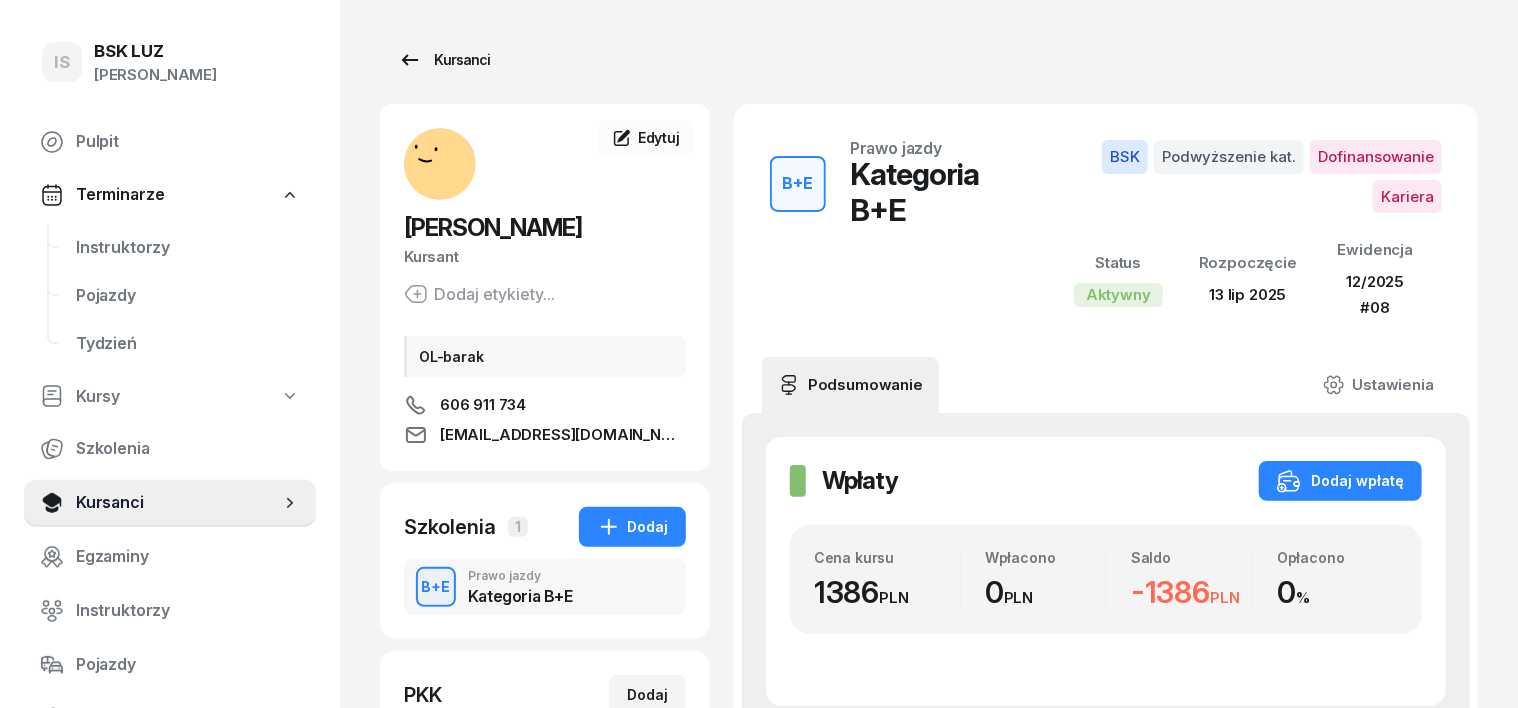 click on "Kursanci" at bounding box center [444, 60] 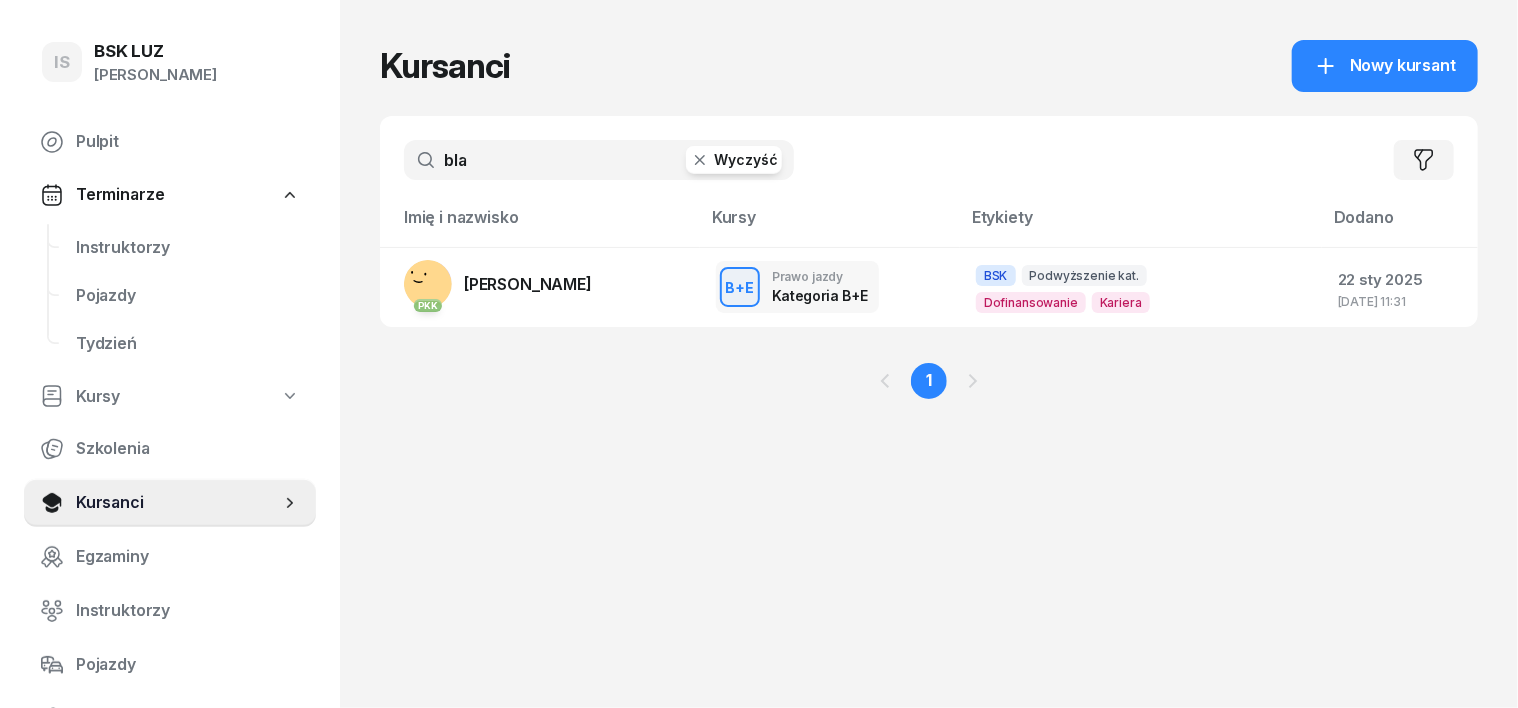 click 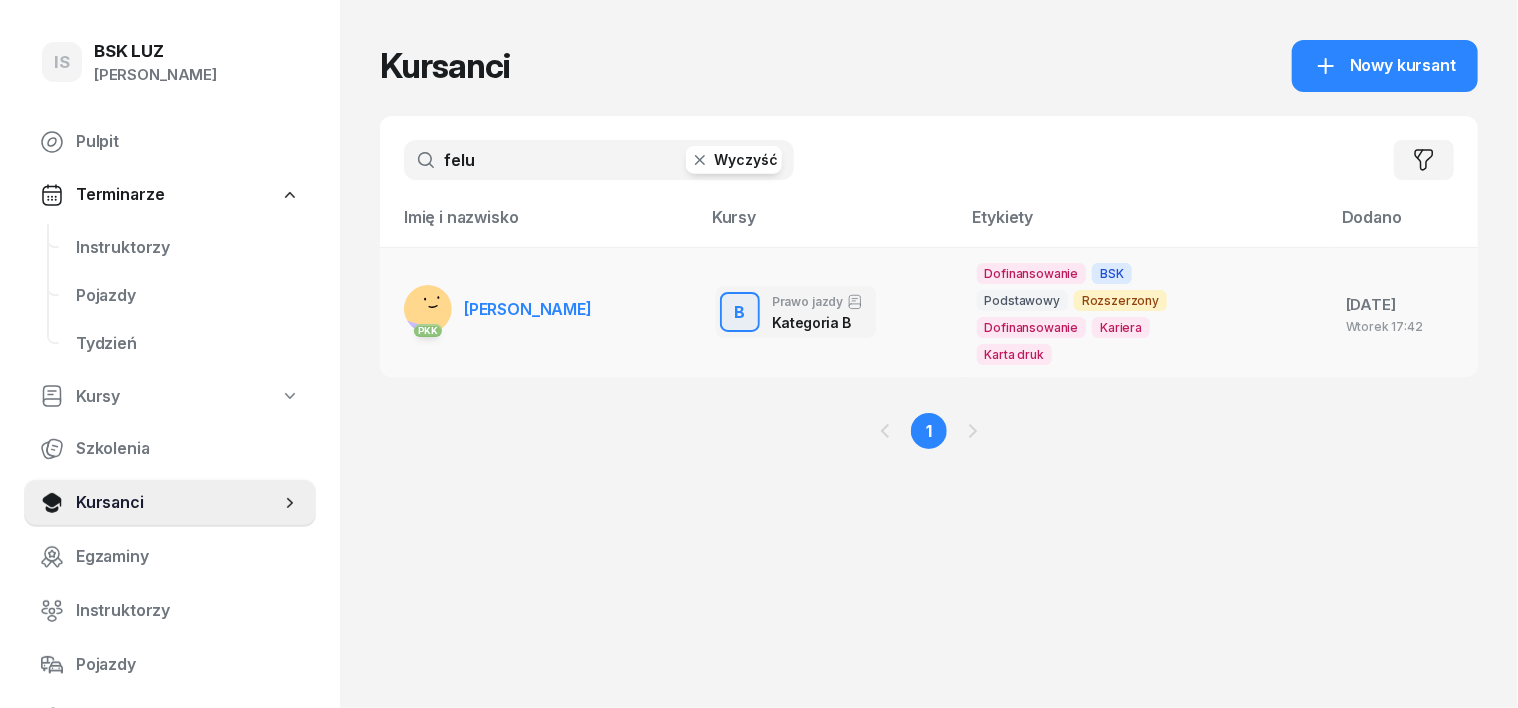 type on "felu" 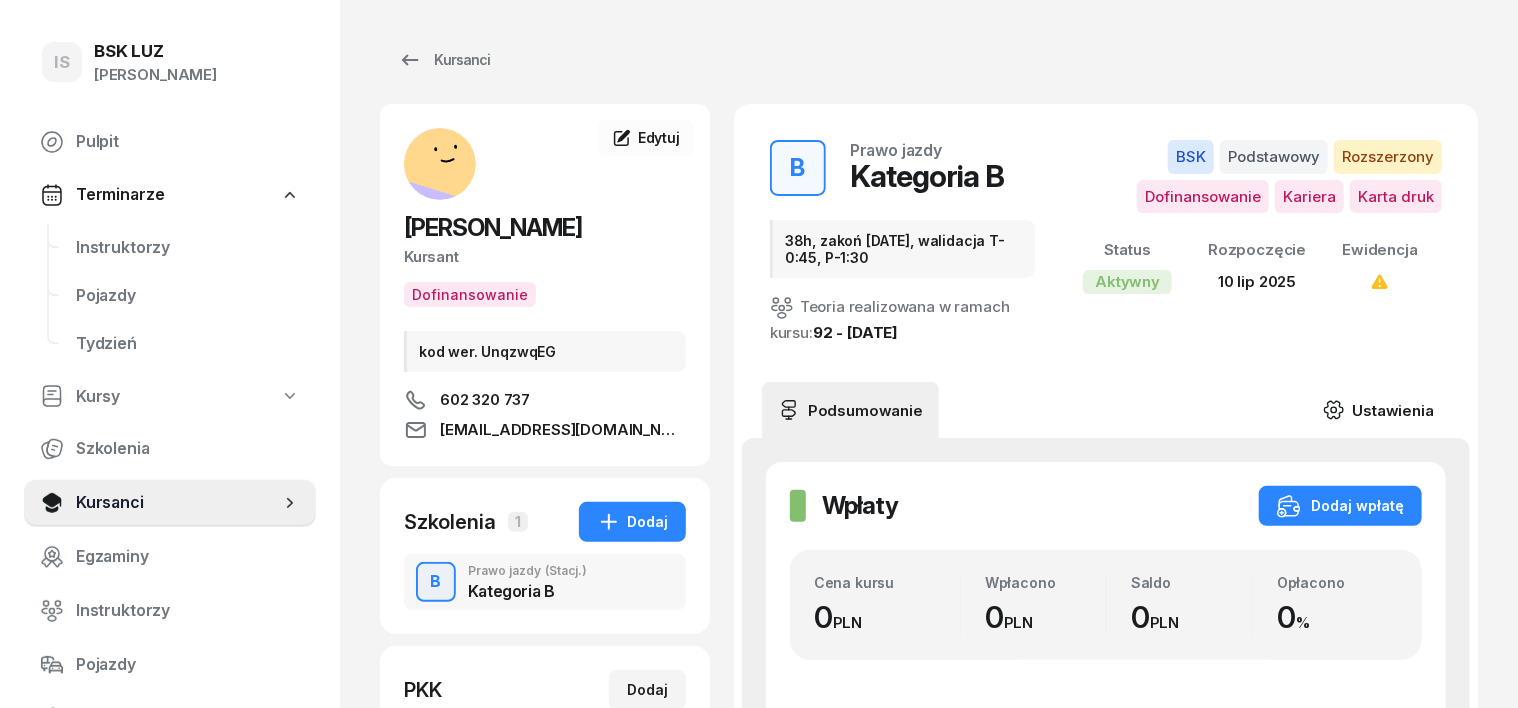 click 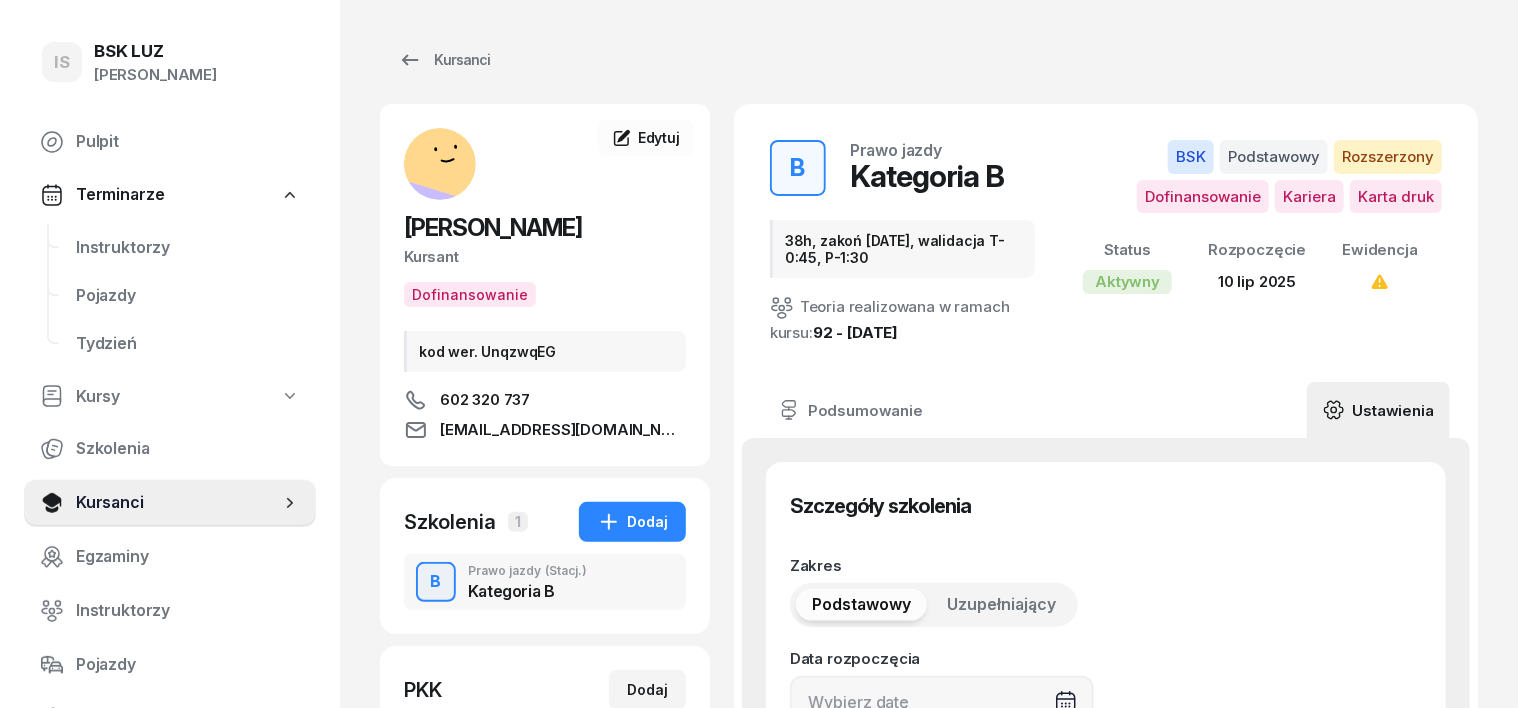 type on "[DATE]" 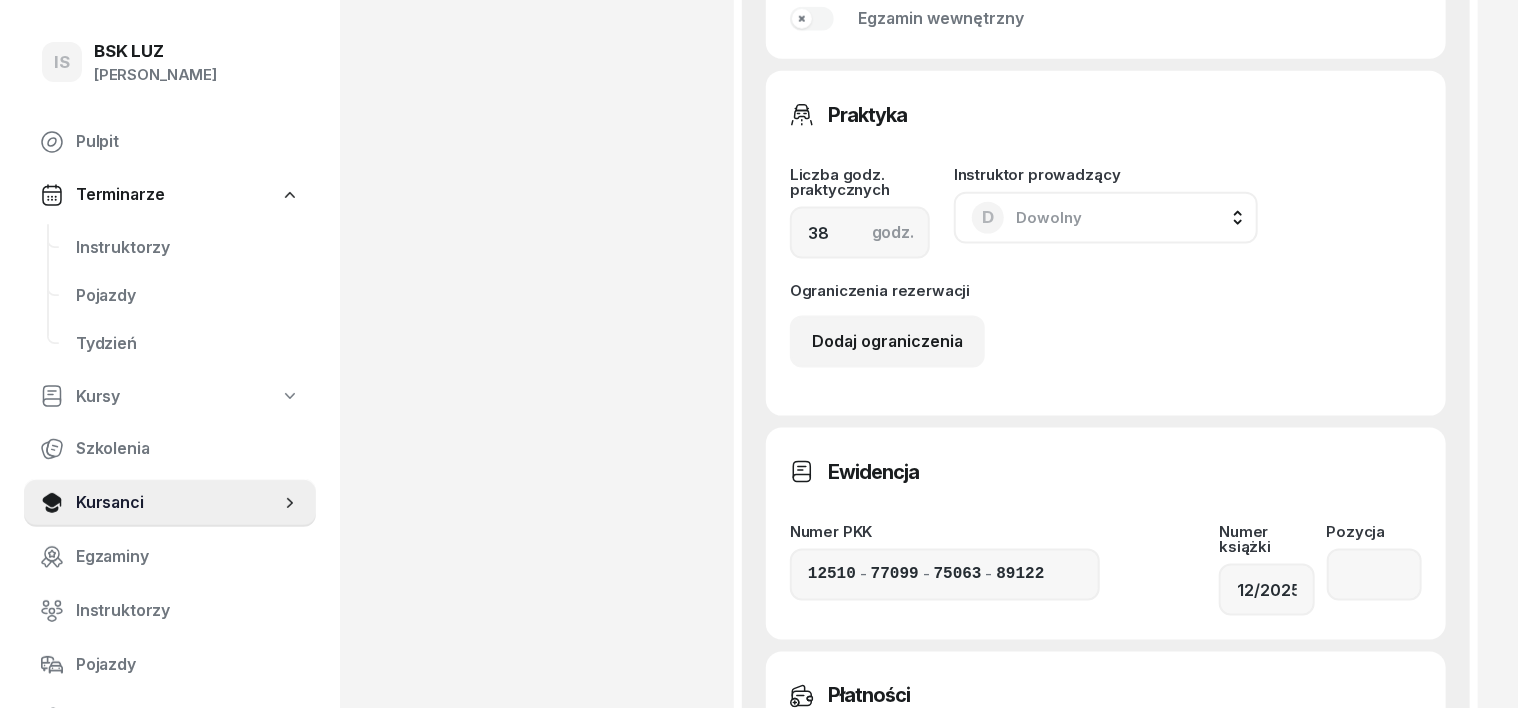 scroll, scrollTop: 1250, scrollLeft: 0, axis: vertical 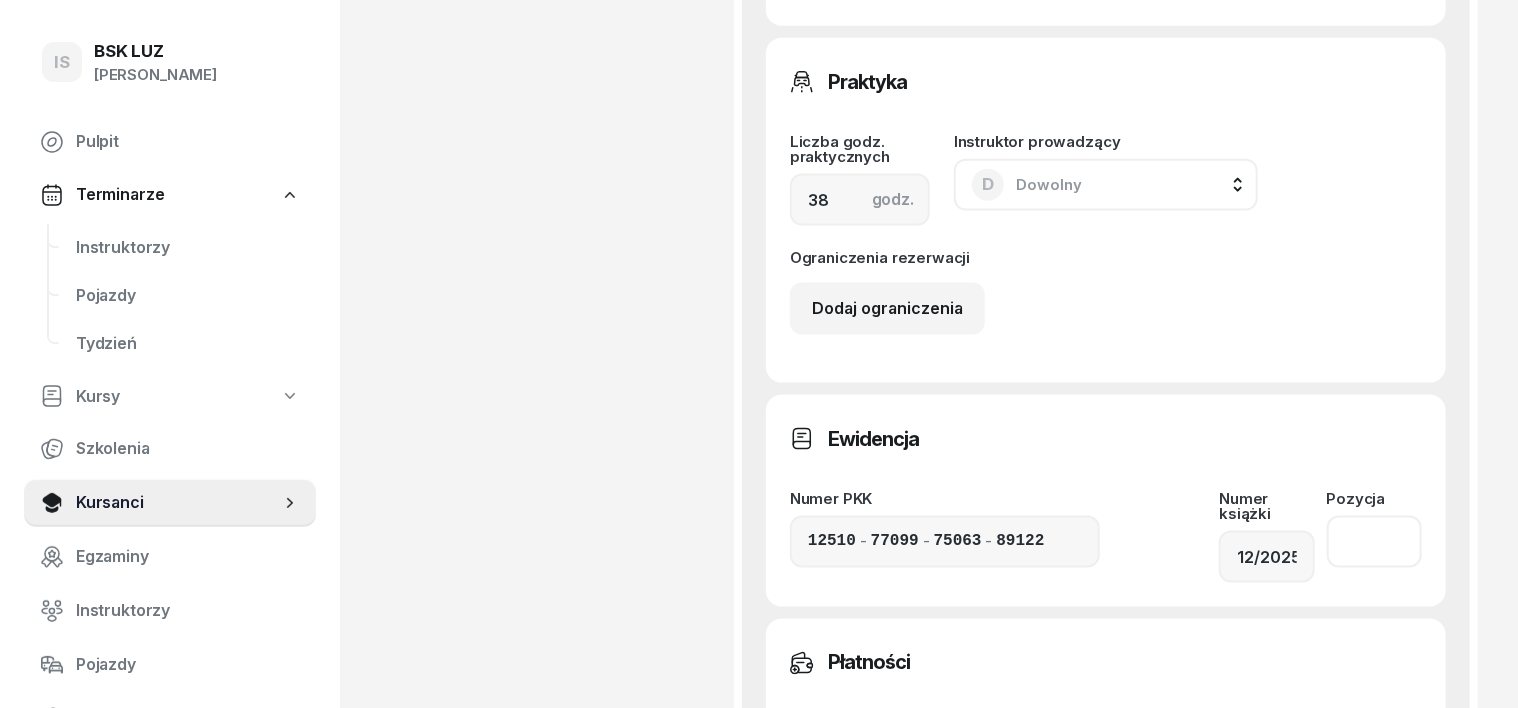 click 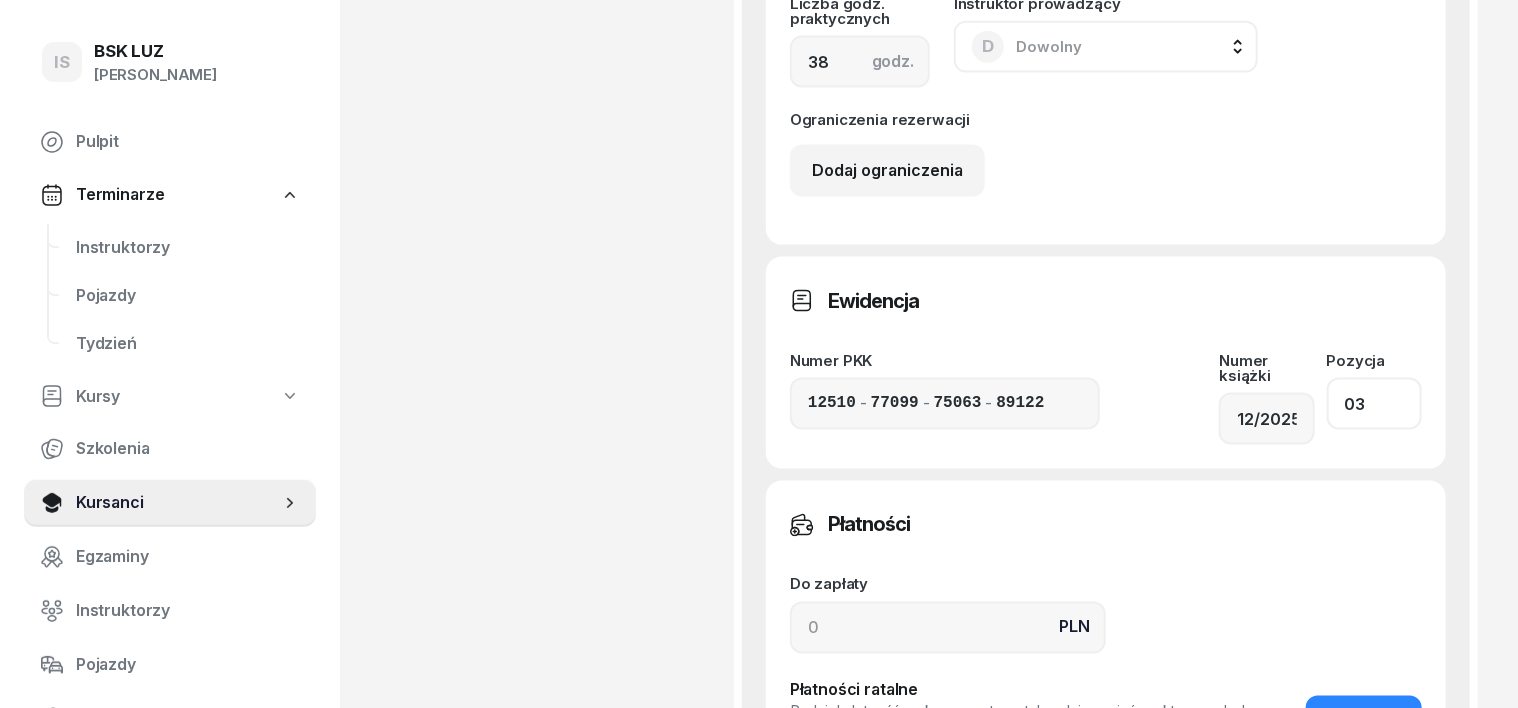 scroll, scrollTop: 1500, scrollLeft: 0, axis: vertical 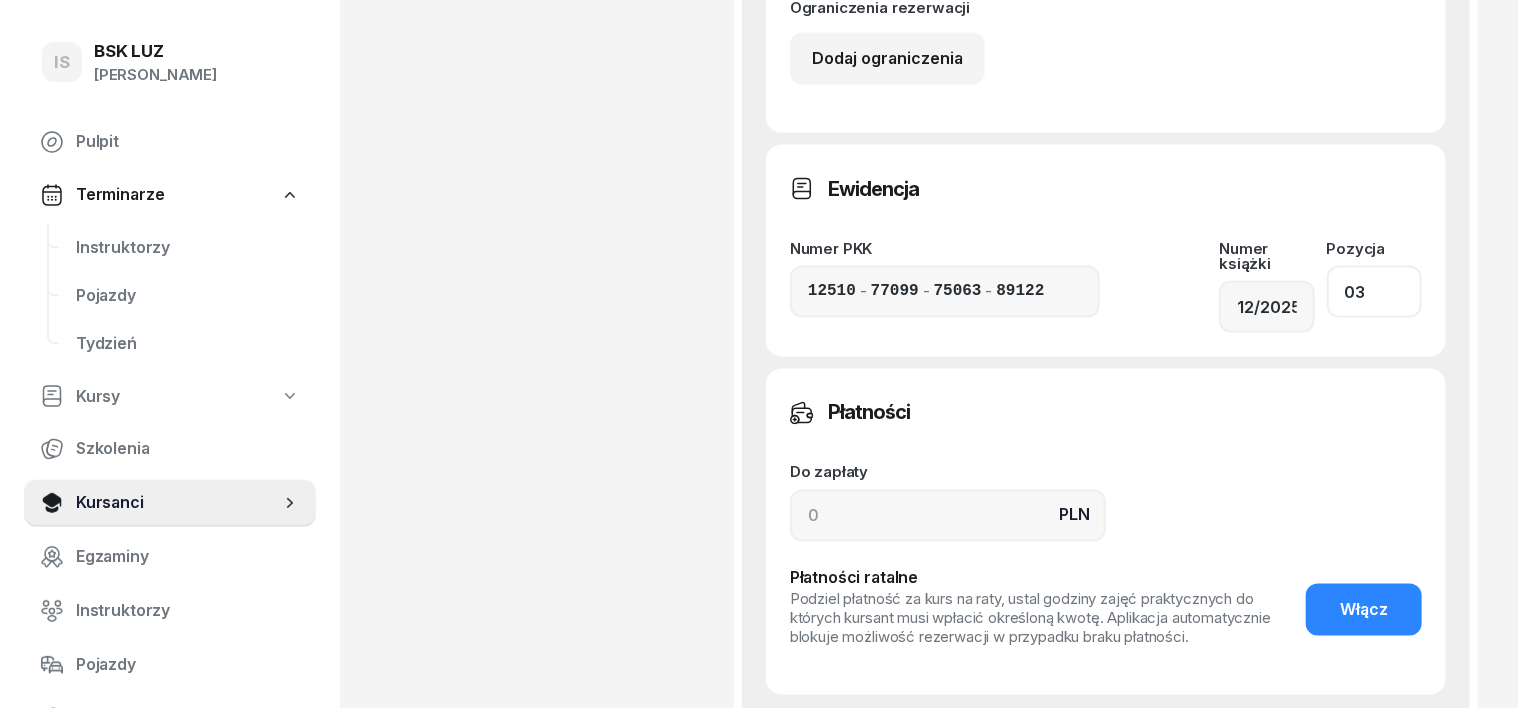 type on "03" 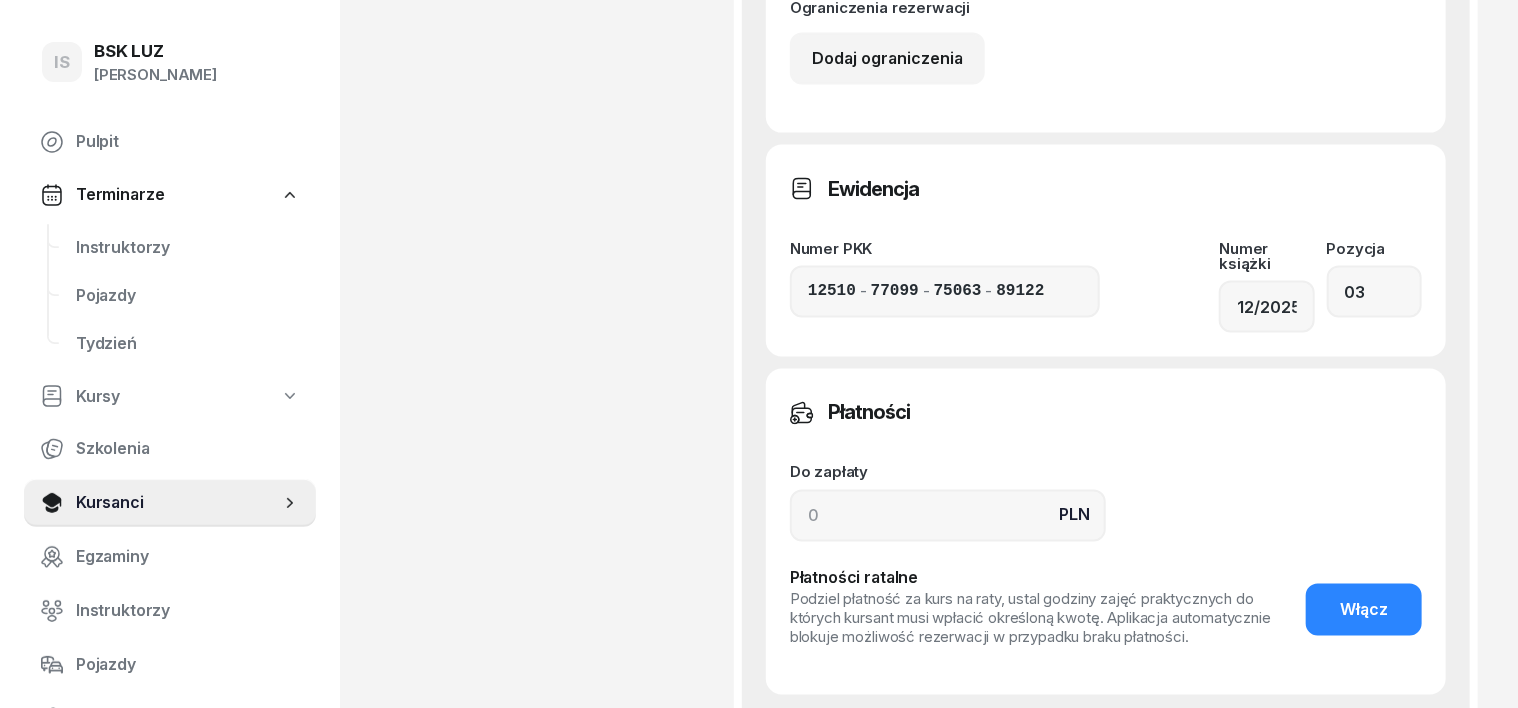 click on "Zapisz zmiany" 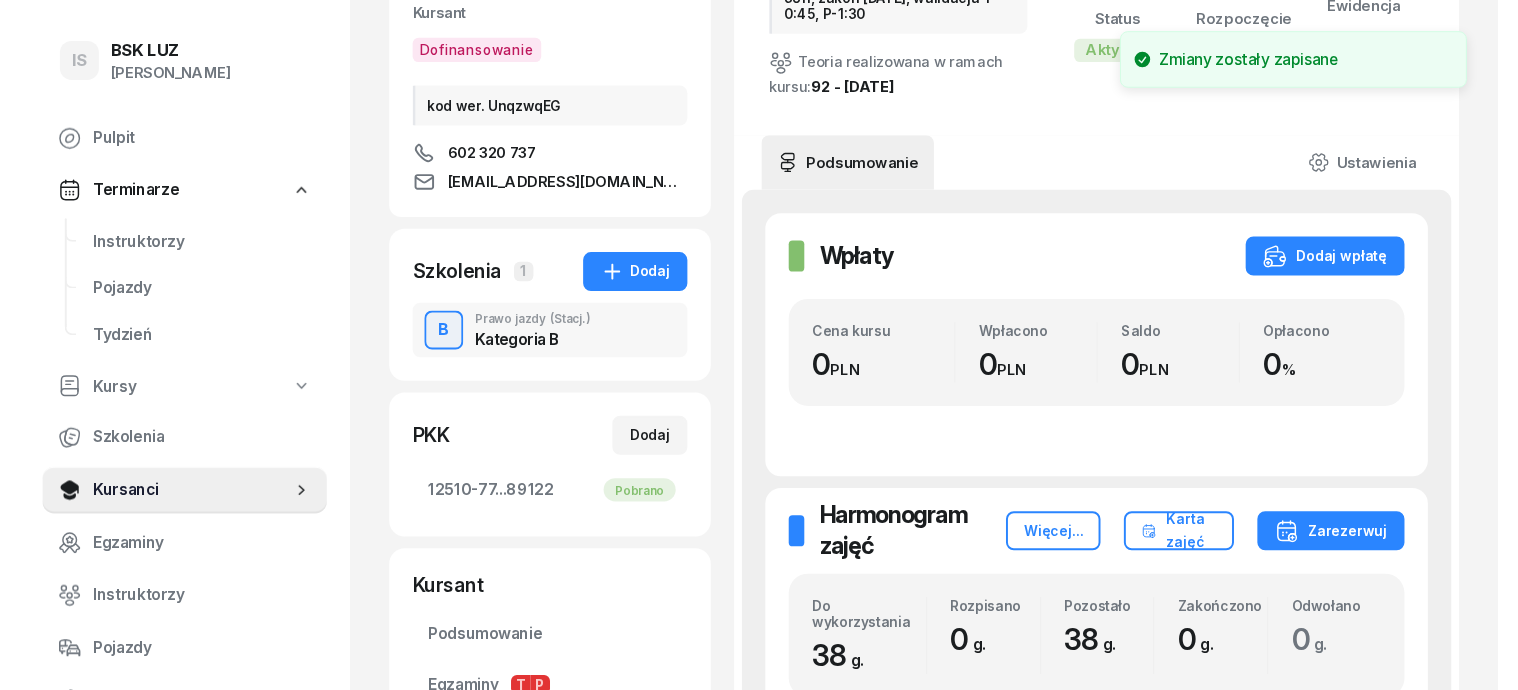 scroll, scrollTop: 0, scrollLeft: 0, axis: both 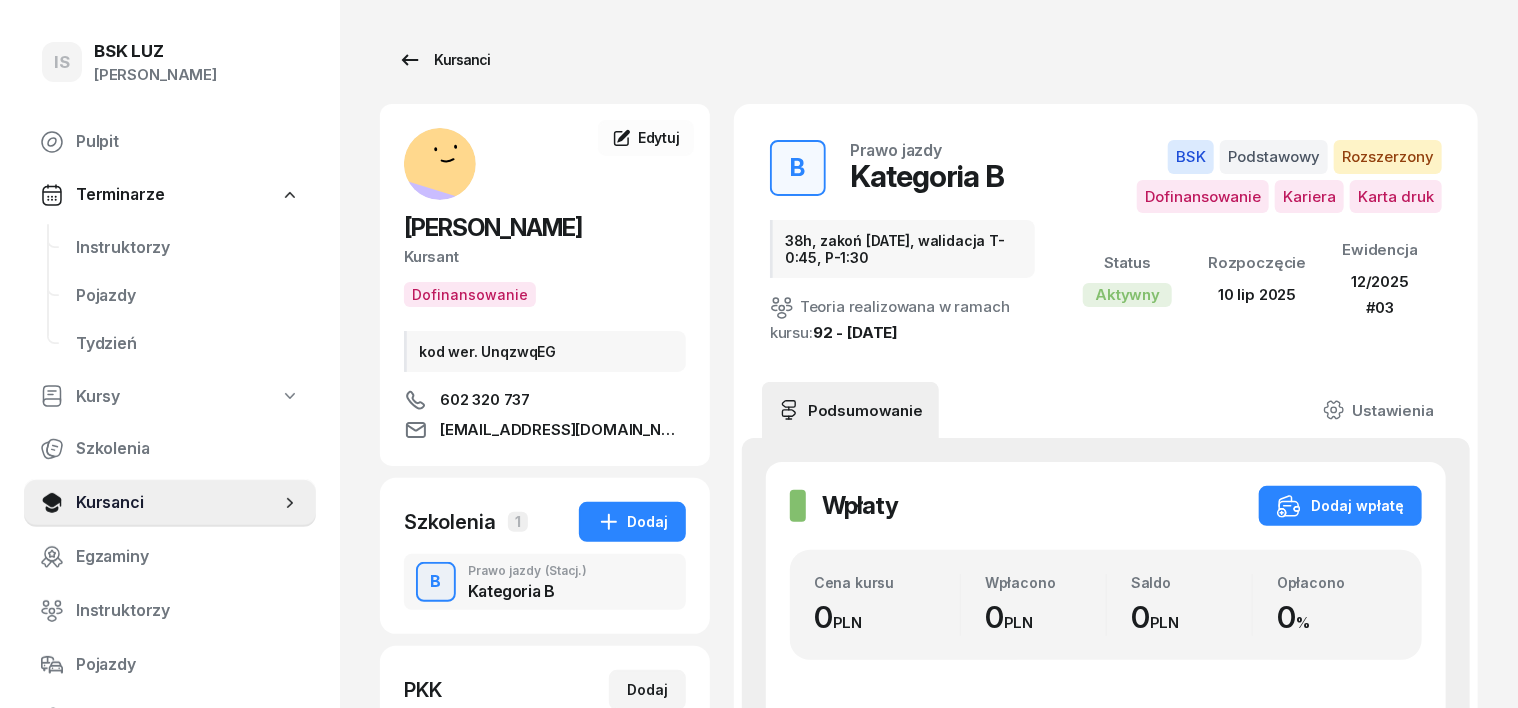 click on "Kursanci" at bounding box center [444, 60] 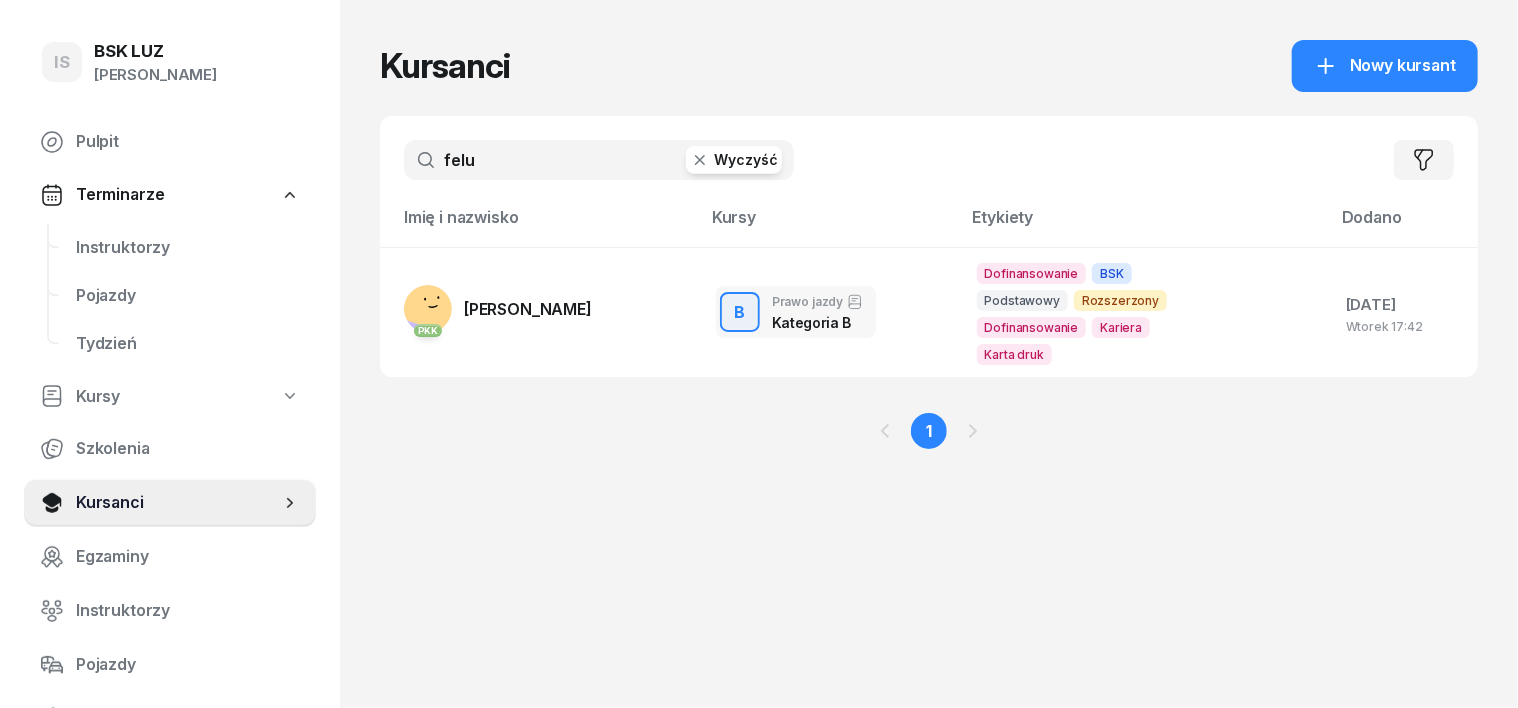 click 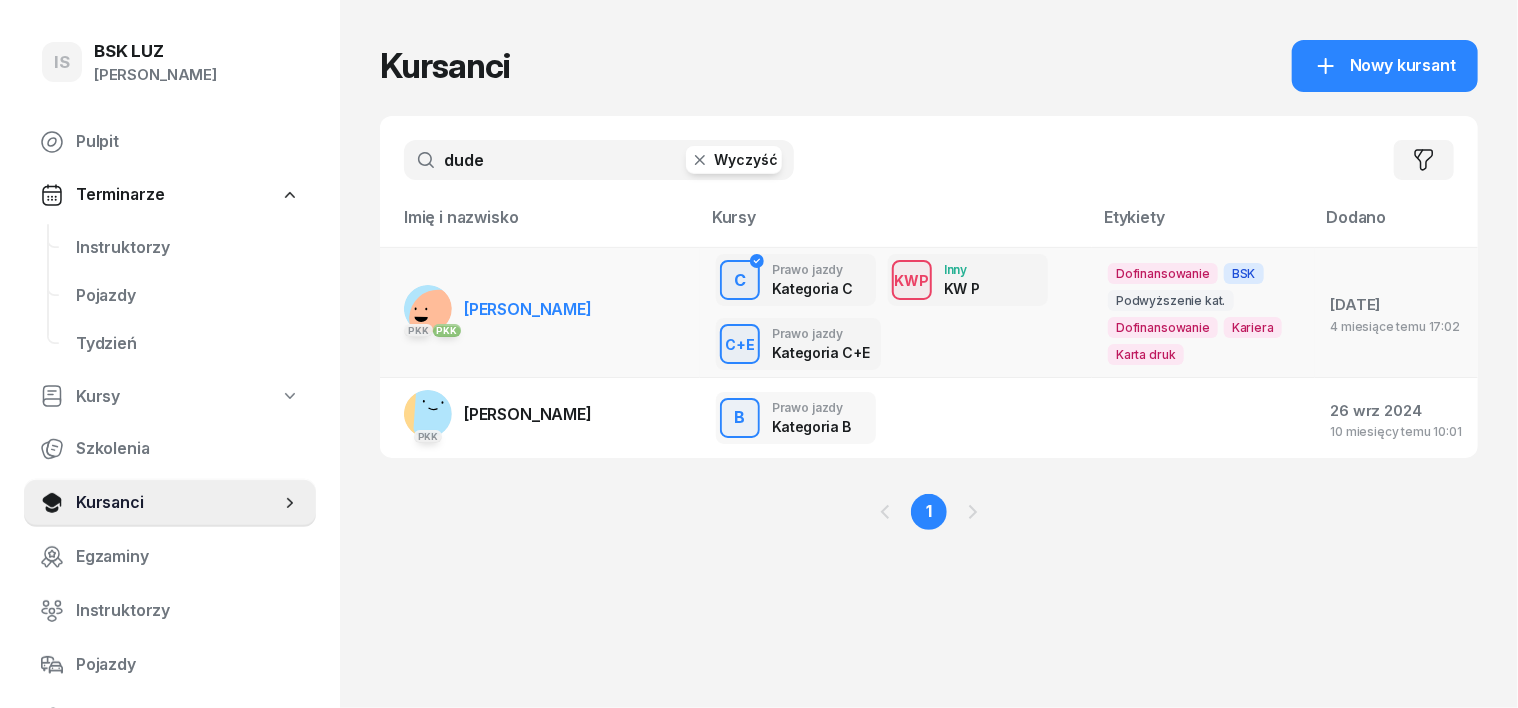 type on "dude" 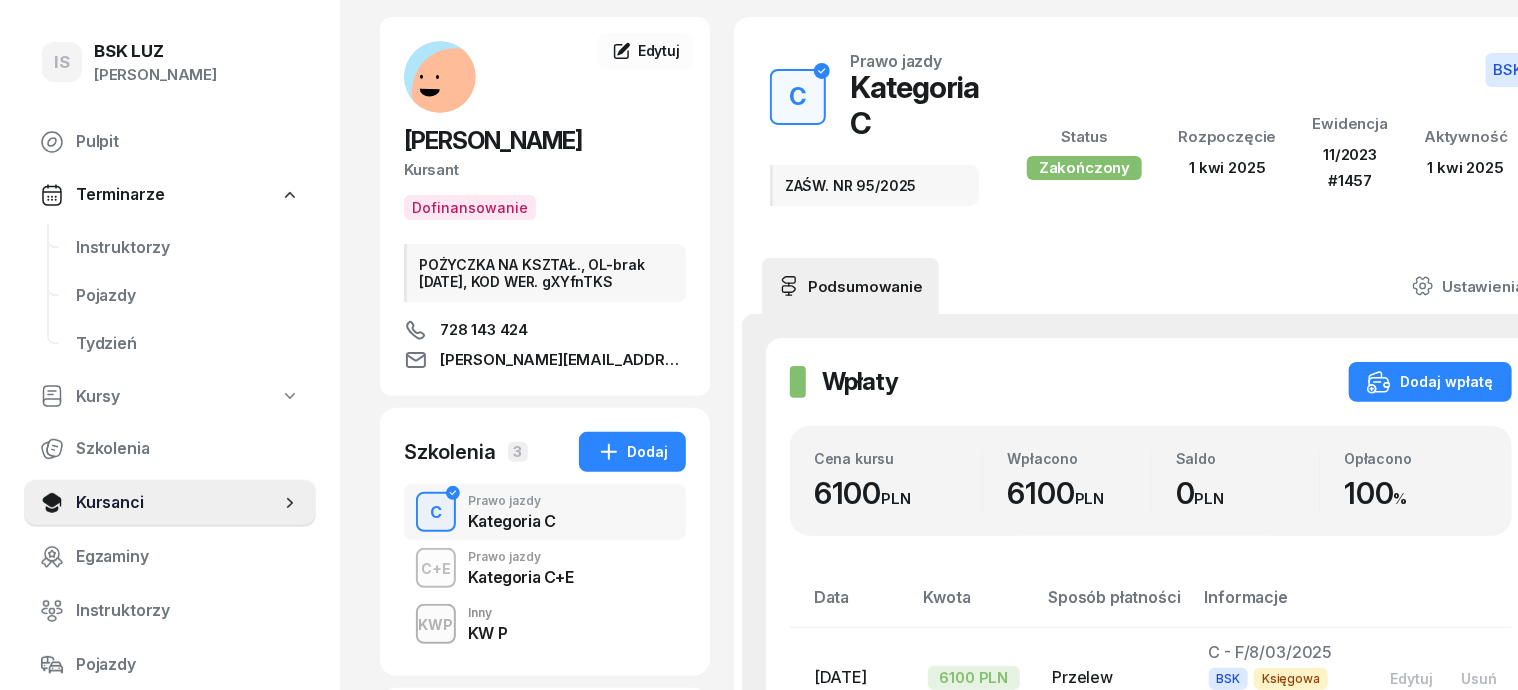 scroll, scrollTop: 124, scrollLeft: 0, axis: vertical 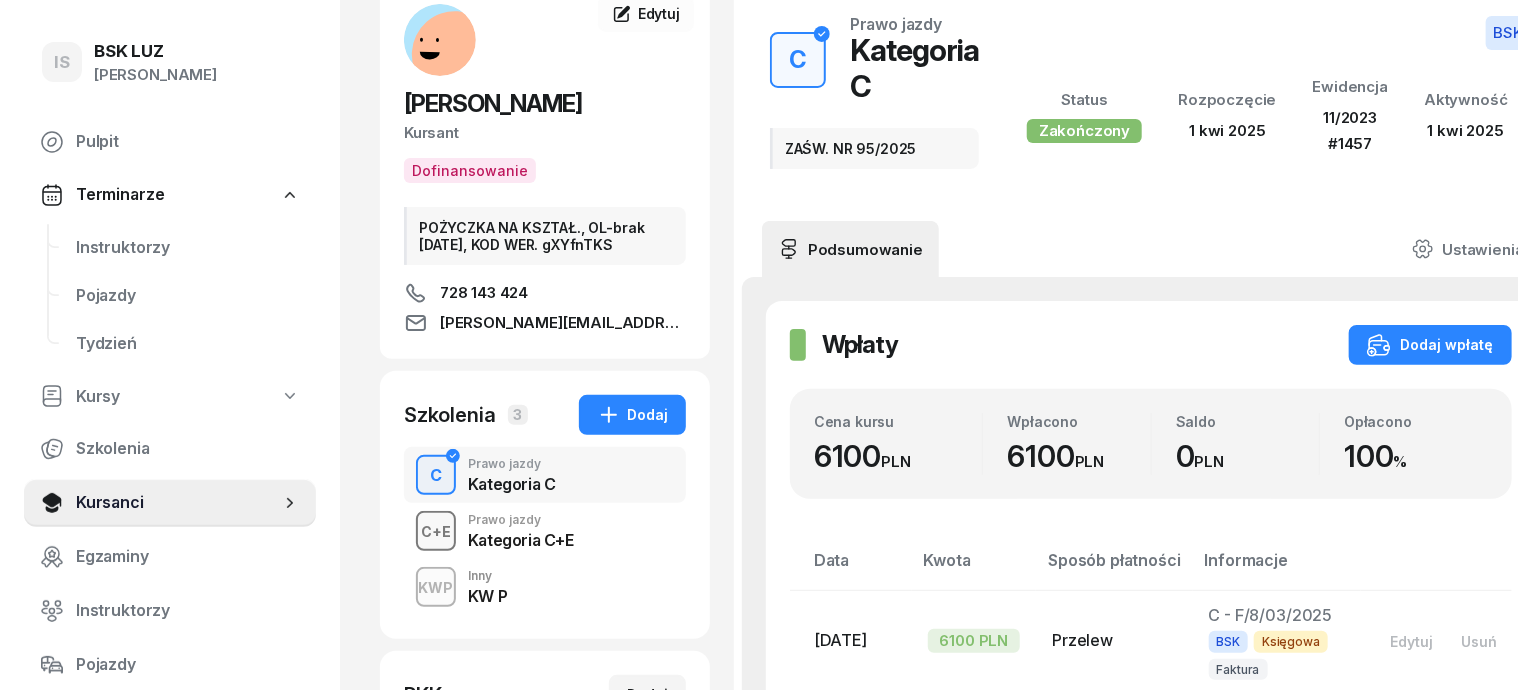 click on "C+E" at bounding box center [436, 531] 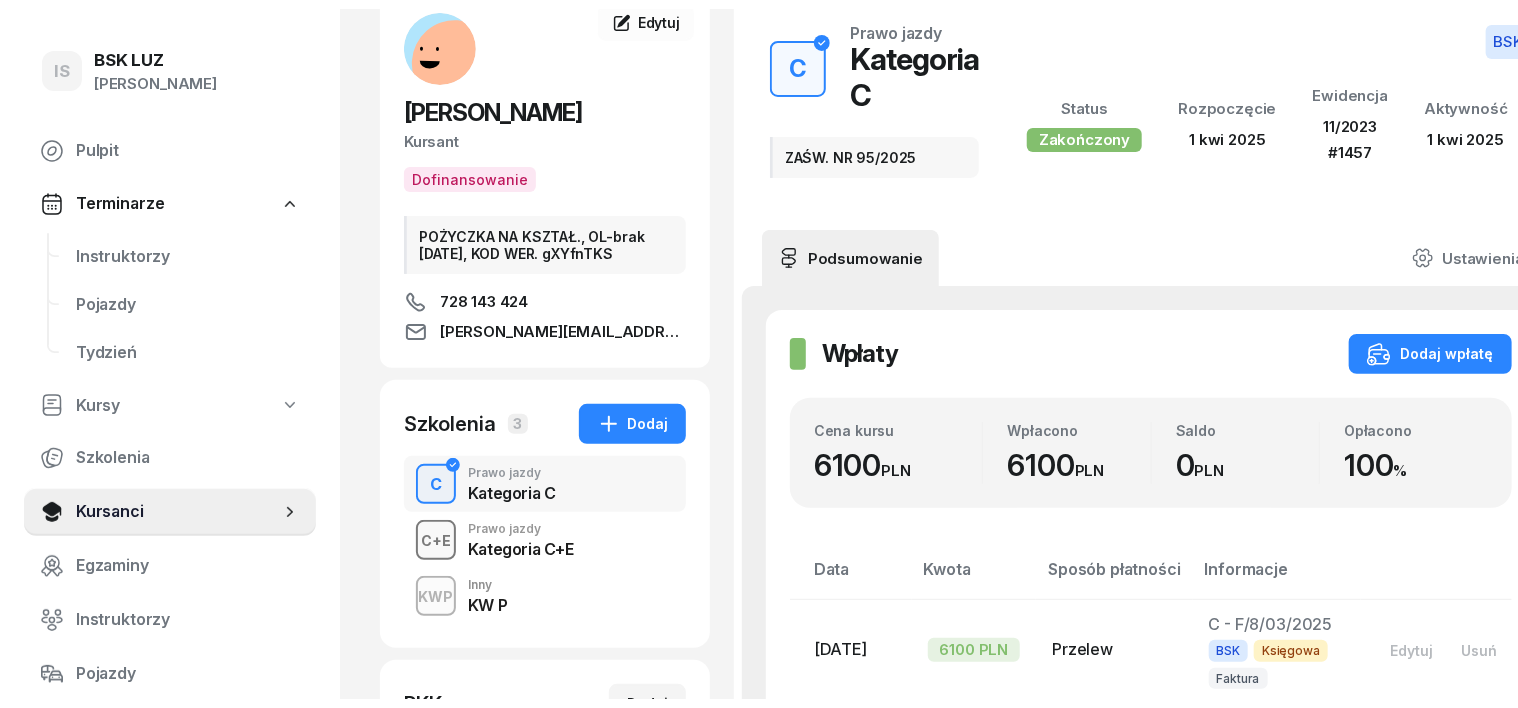 scroll, scrollTop: 0, scrollLeft: 0, axis: both 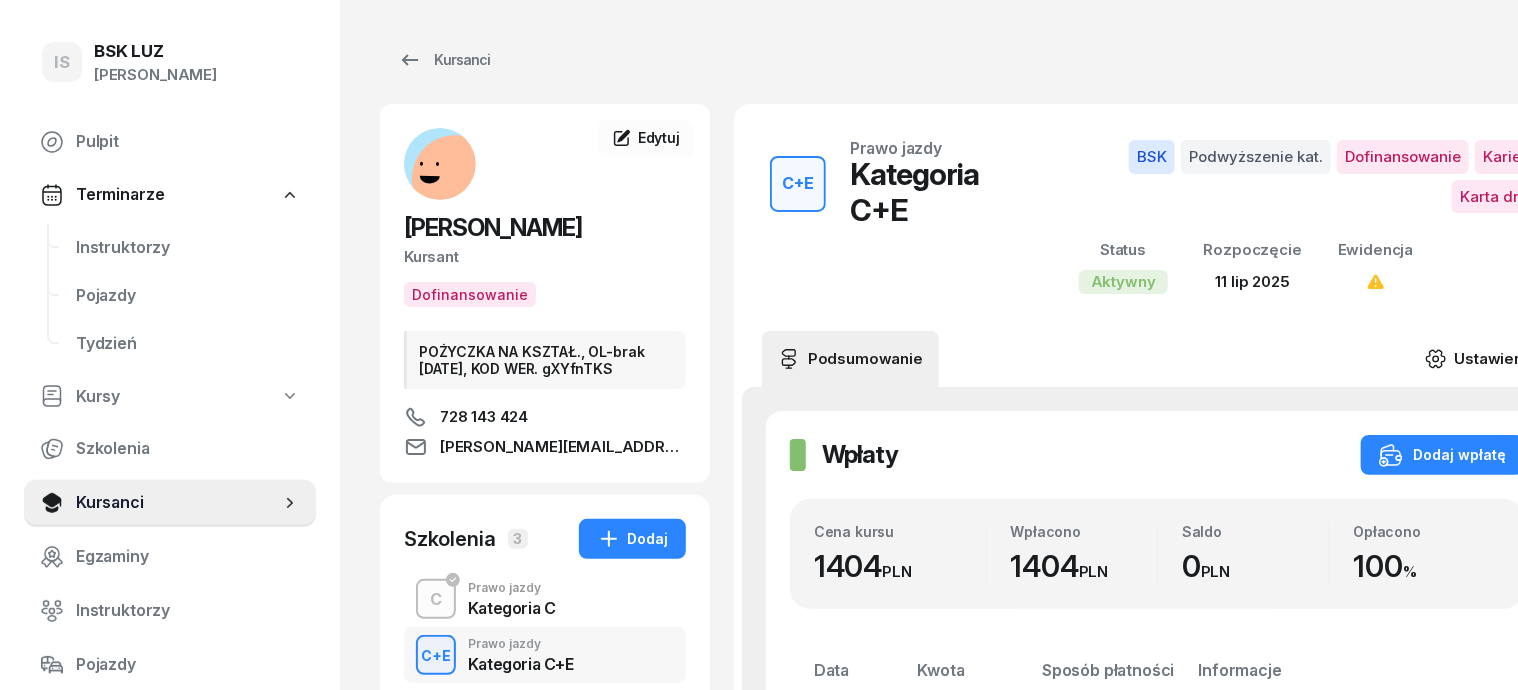 drag, startPoint x: 1429, startPoint y: 351, endPoint x: 1422, endPoint y: 360, distance: 11.401754 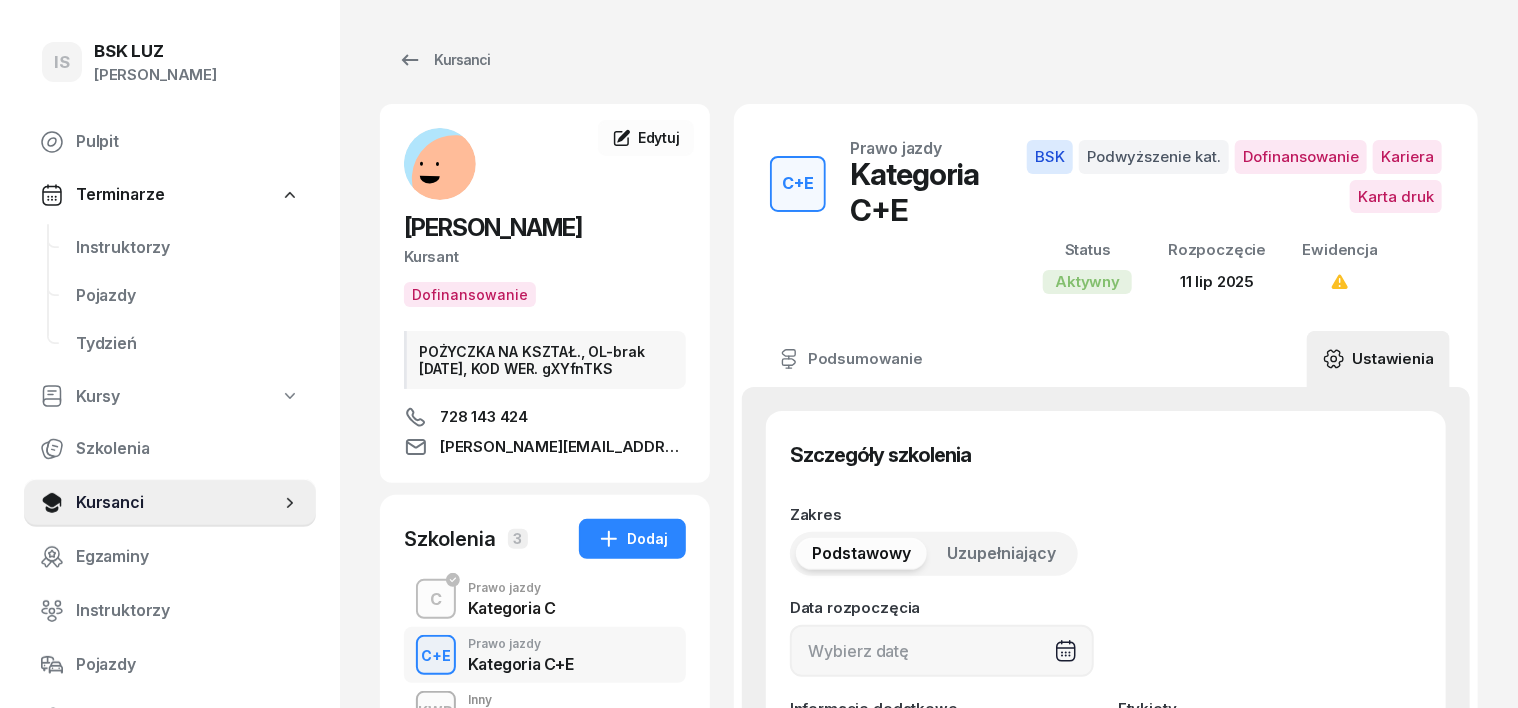 type on "[DATE]" 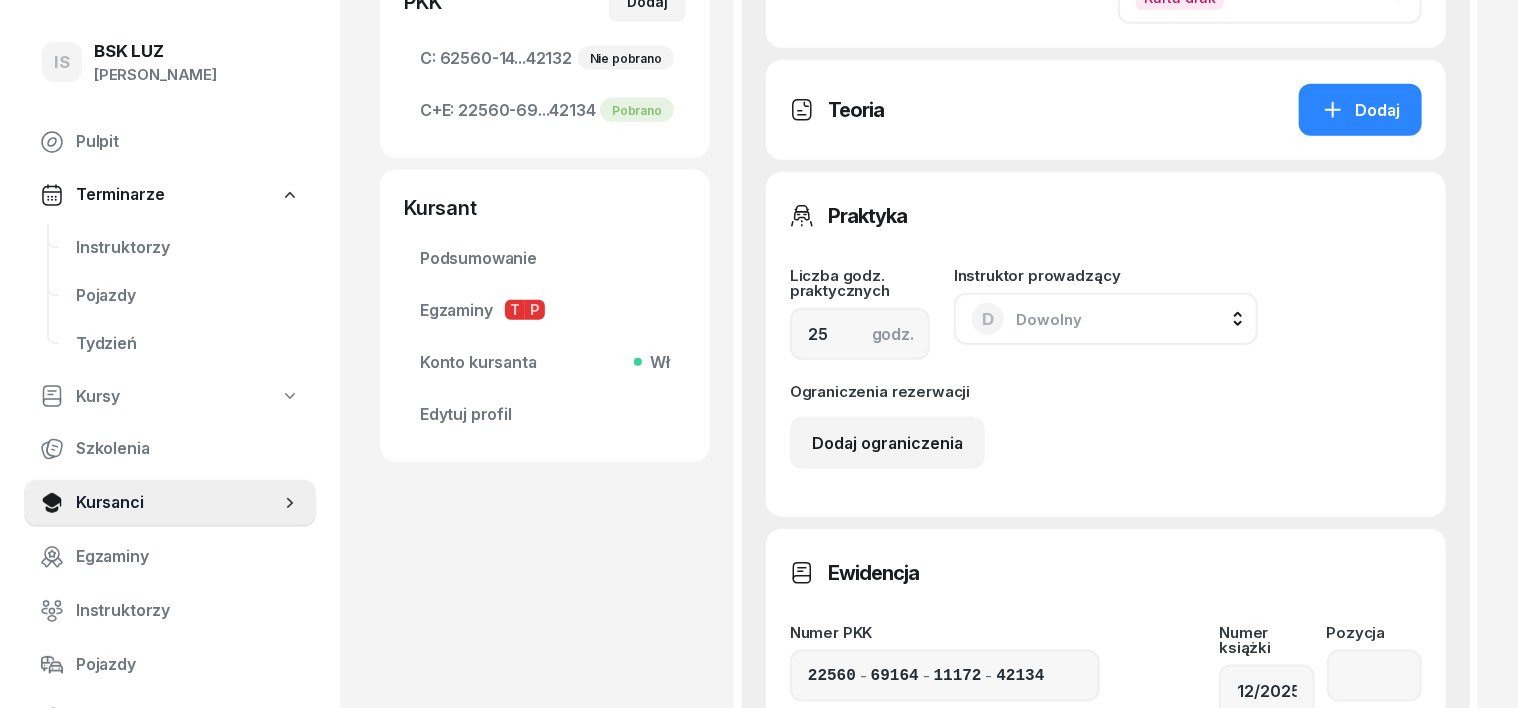scroll, scrollTop: 875, scrollLeft: 0, axis: vertical 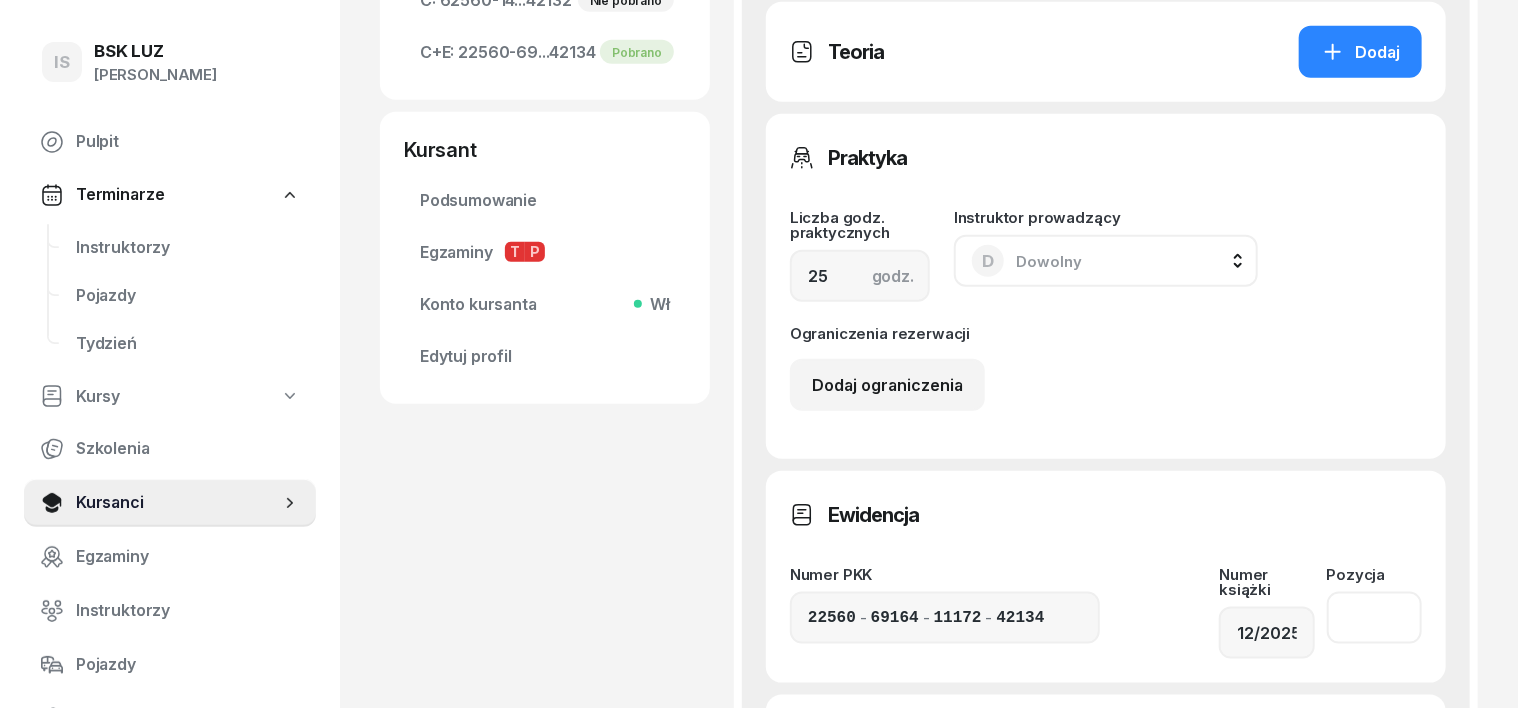 click 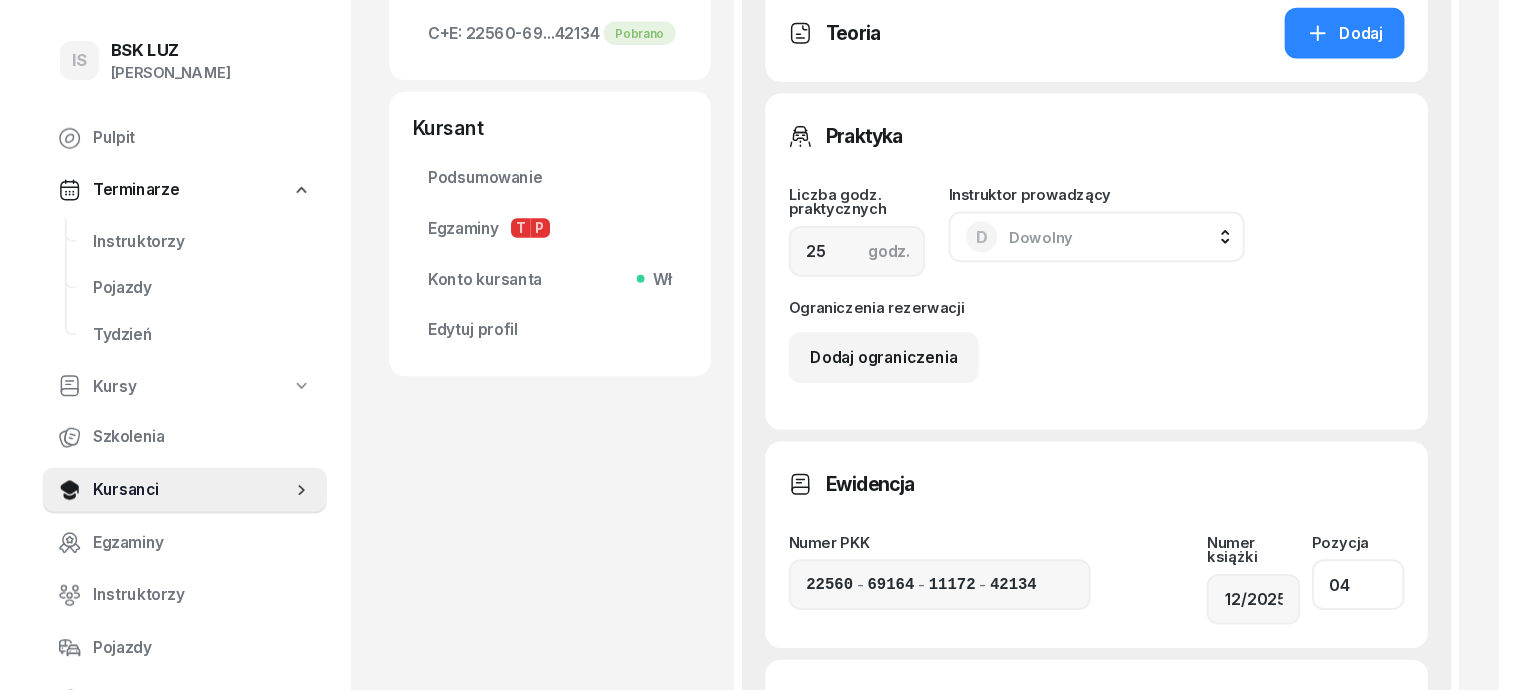 scroll, scrollTop: 1125, scrollLeft: 0, axis: vertical 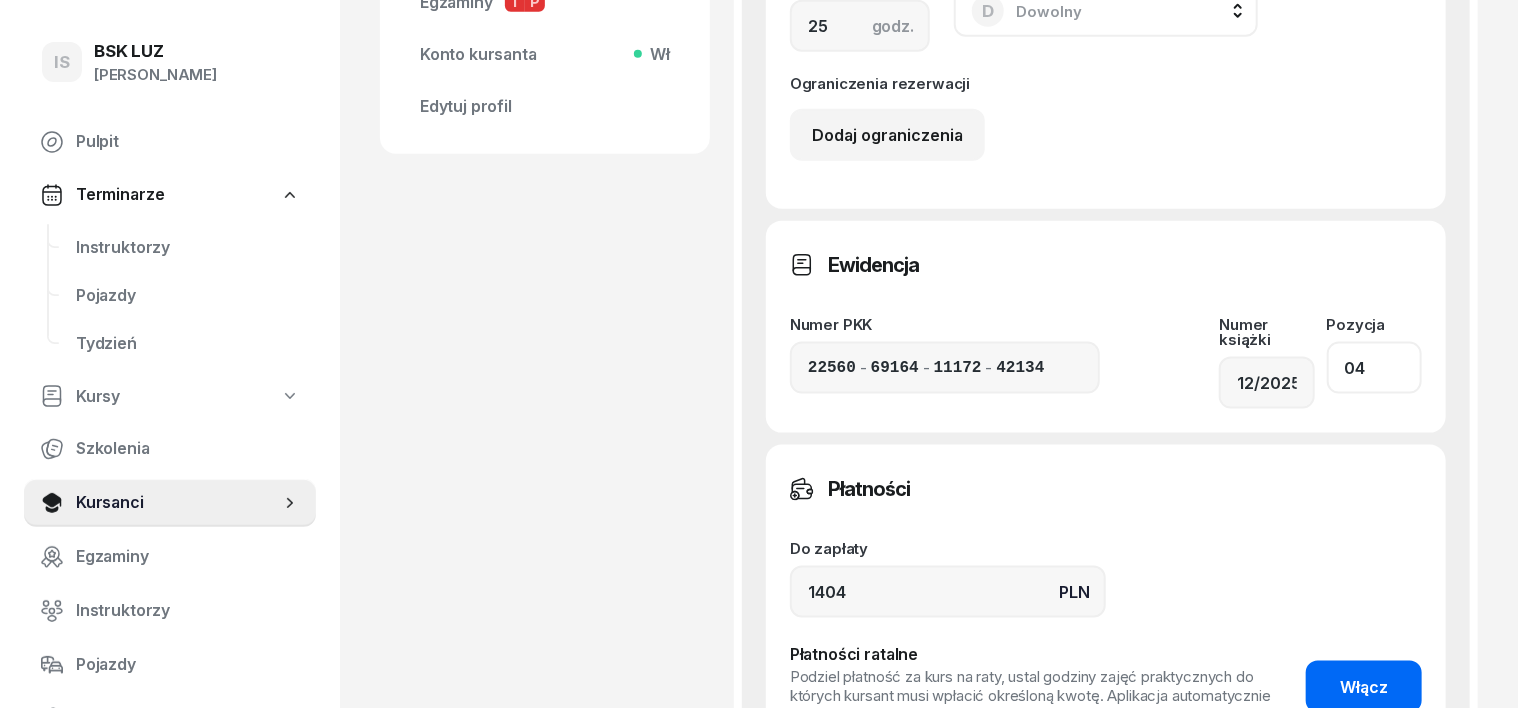 type on "04" 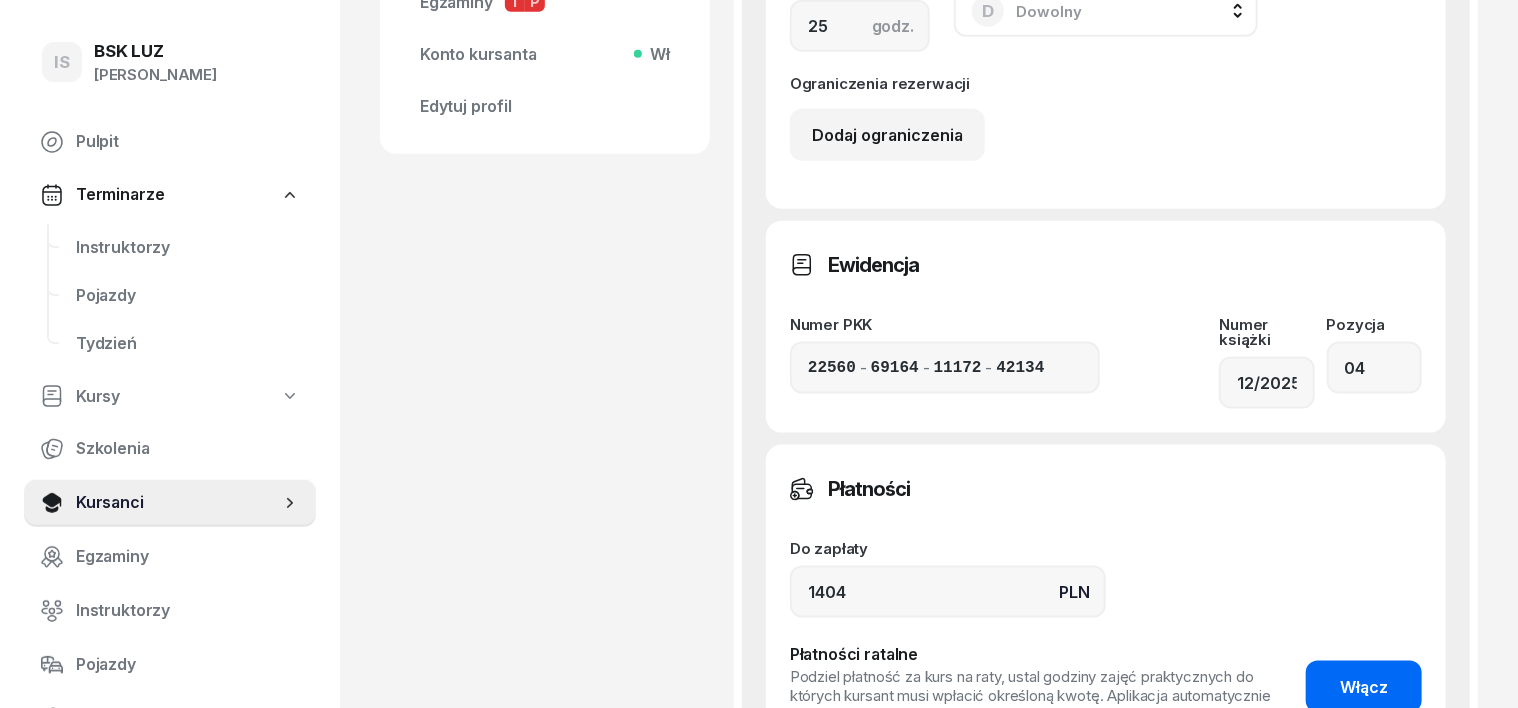 click on "Włącz" 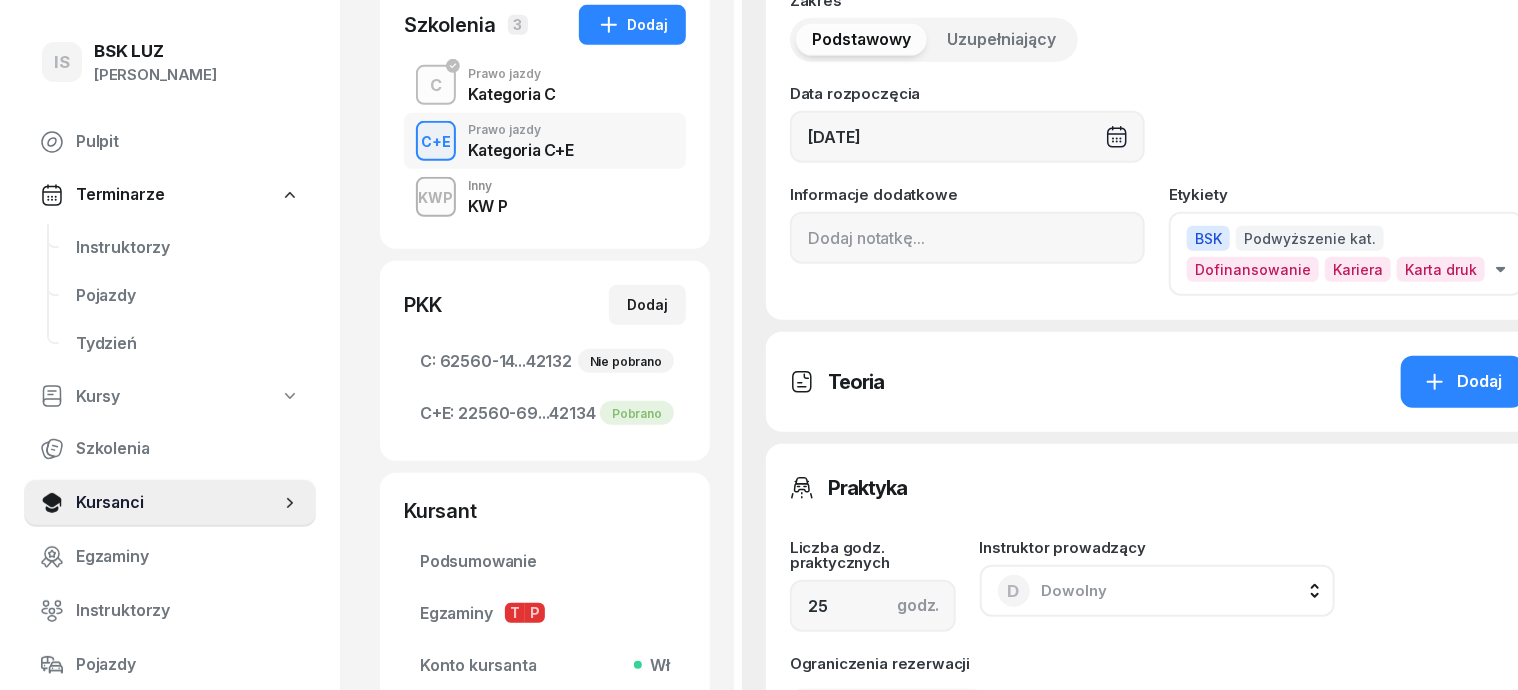 scroll, scrollTop: 500, scrollLeft: 0, axis: vertical 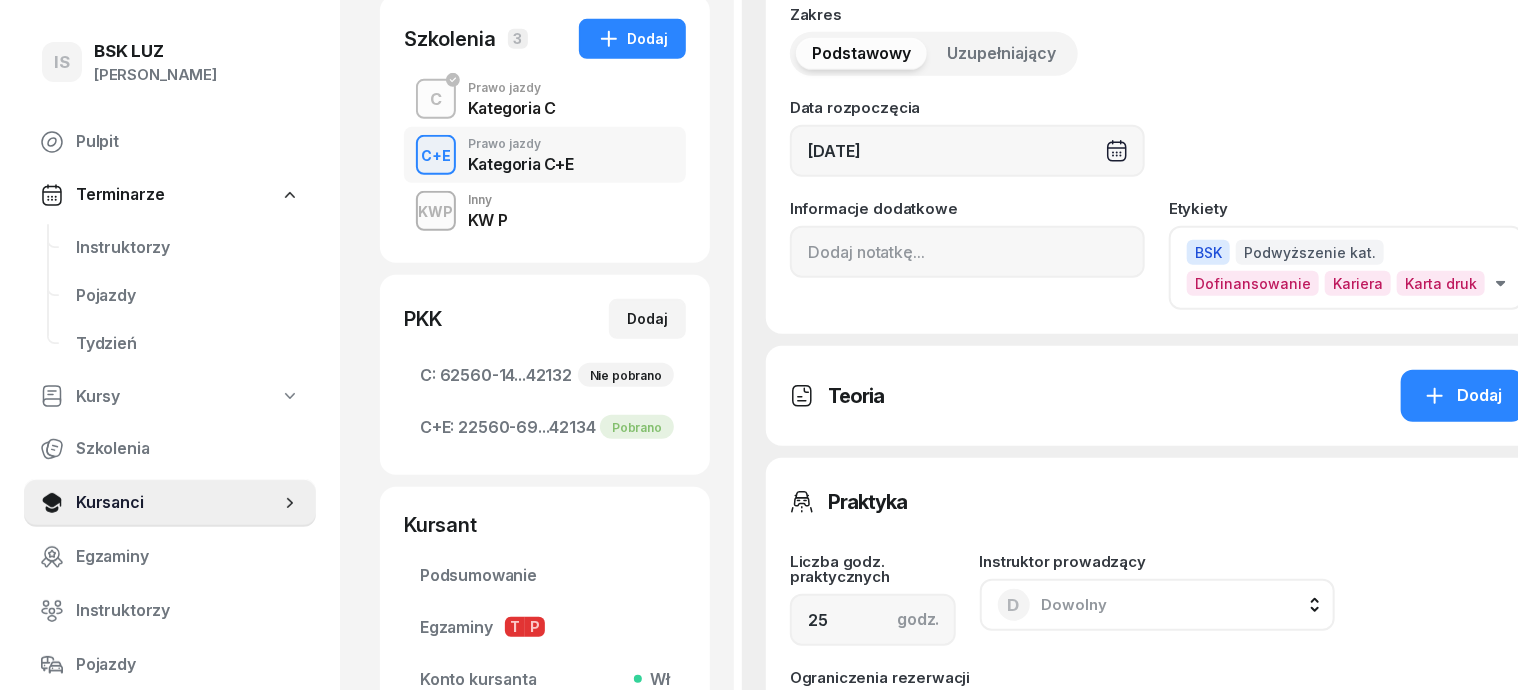 click on "C+E" at bounding box center [436, 155] 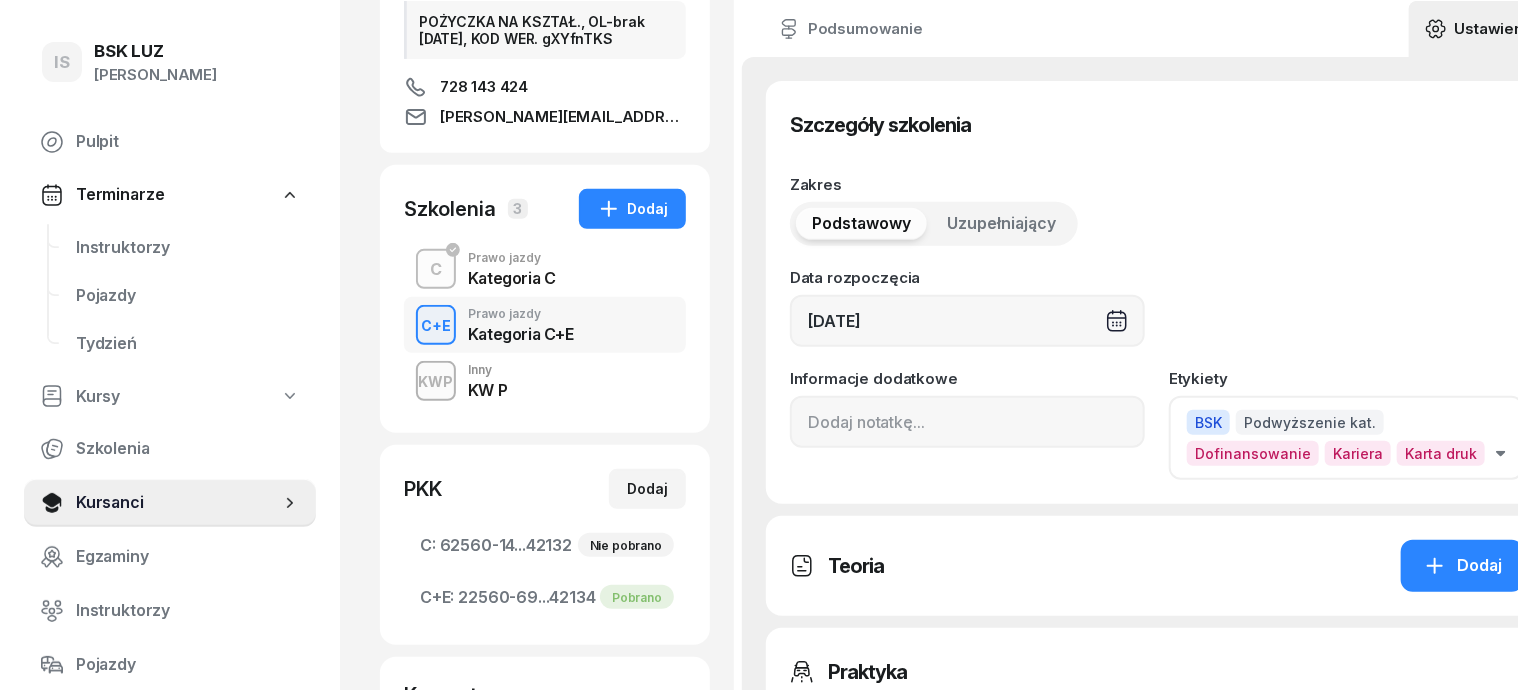 scroll, scrollTop: 0, scrollLeft: 0, axis: both 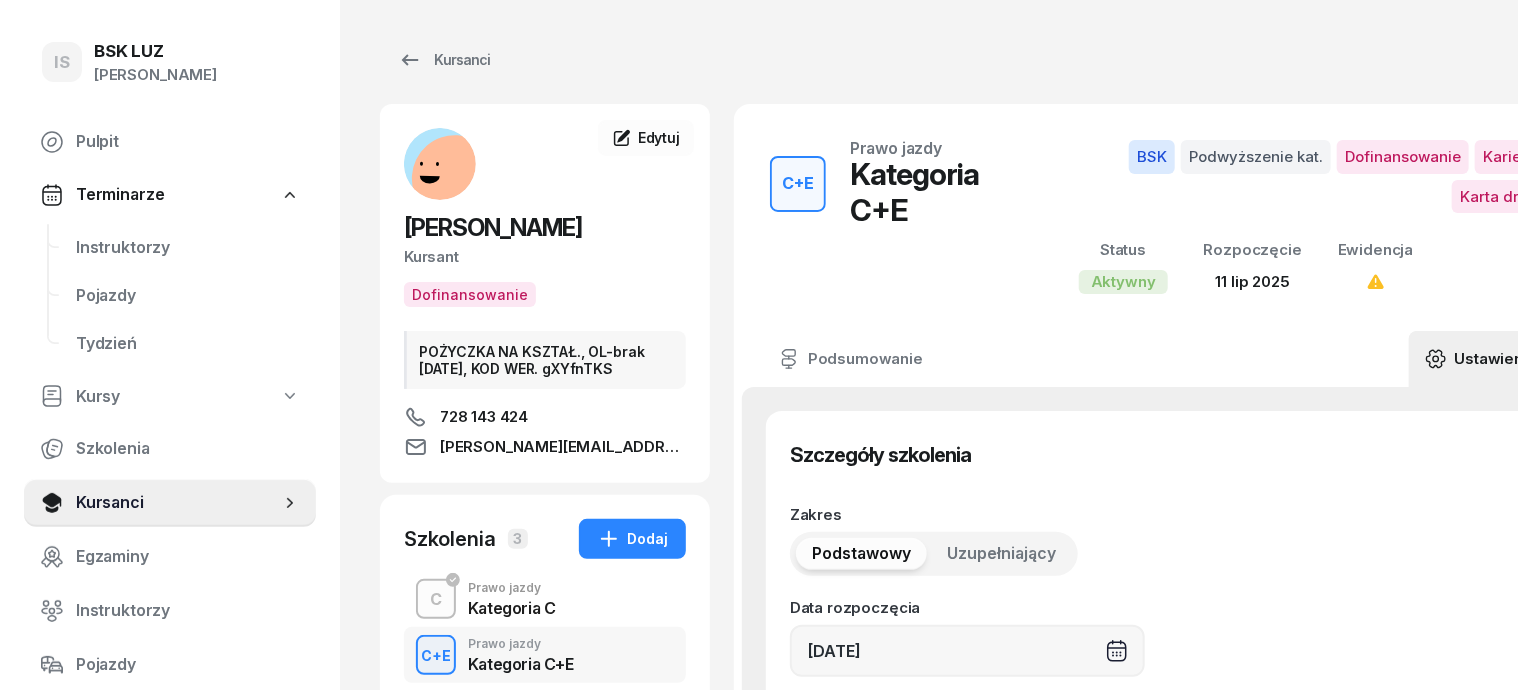 click on "C+E" at bounding box center [436, 655] 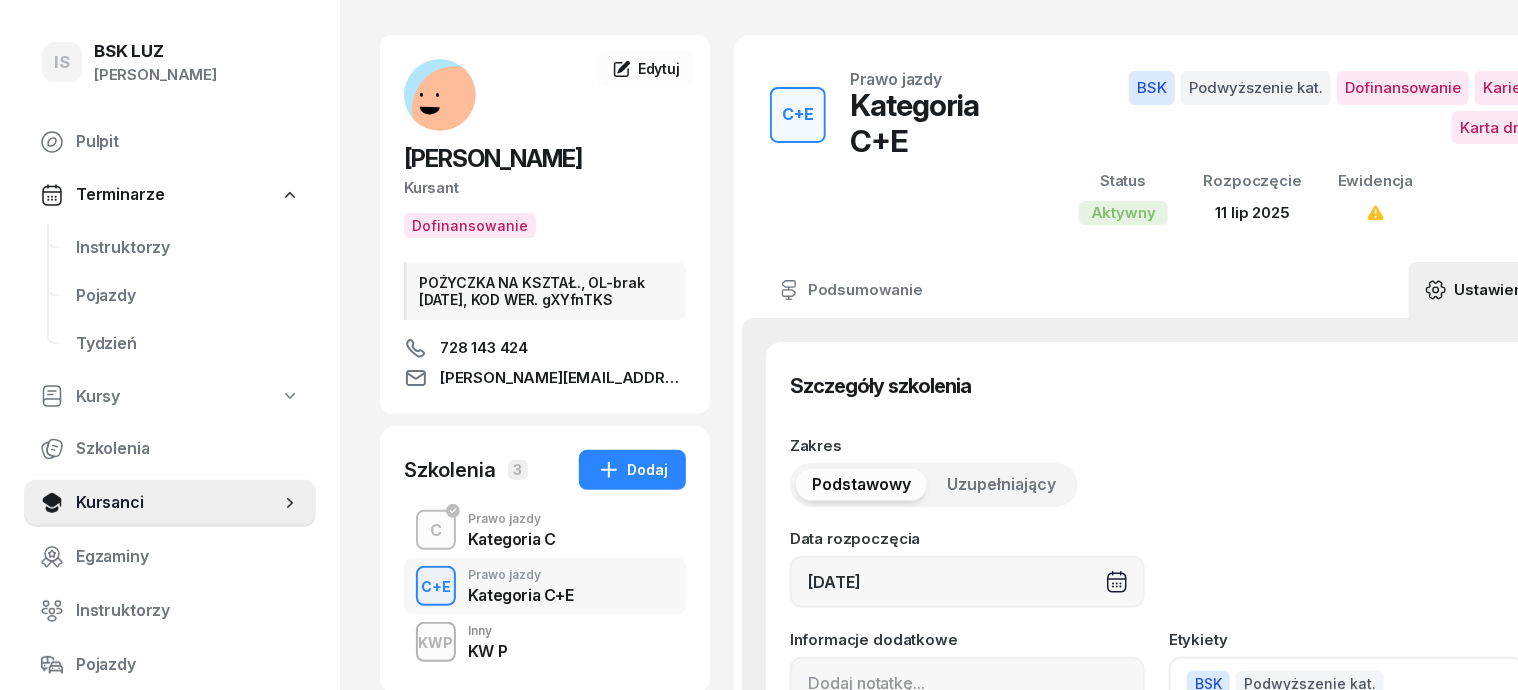 scroll, scrollTop: 0, scrollLeft: 0, axis: both 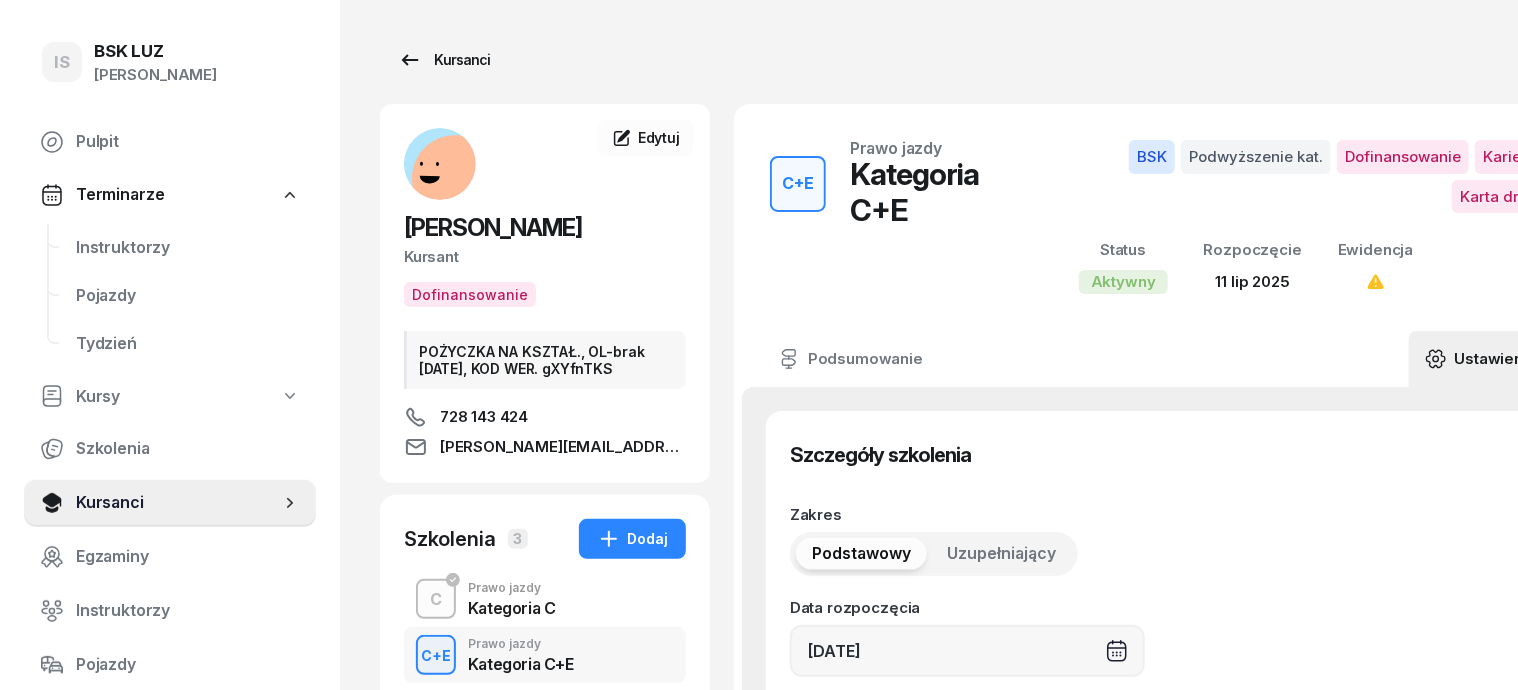 click on "Kursanci" at bounding box center [444, 60] 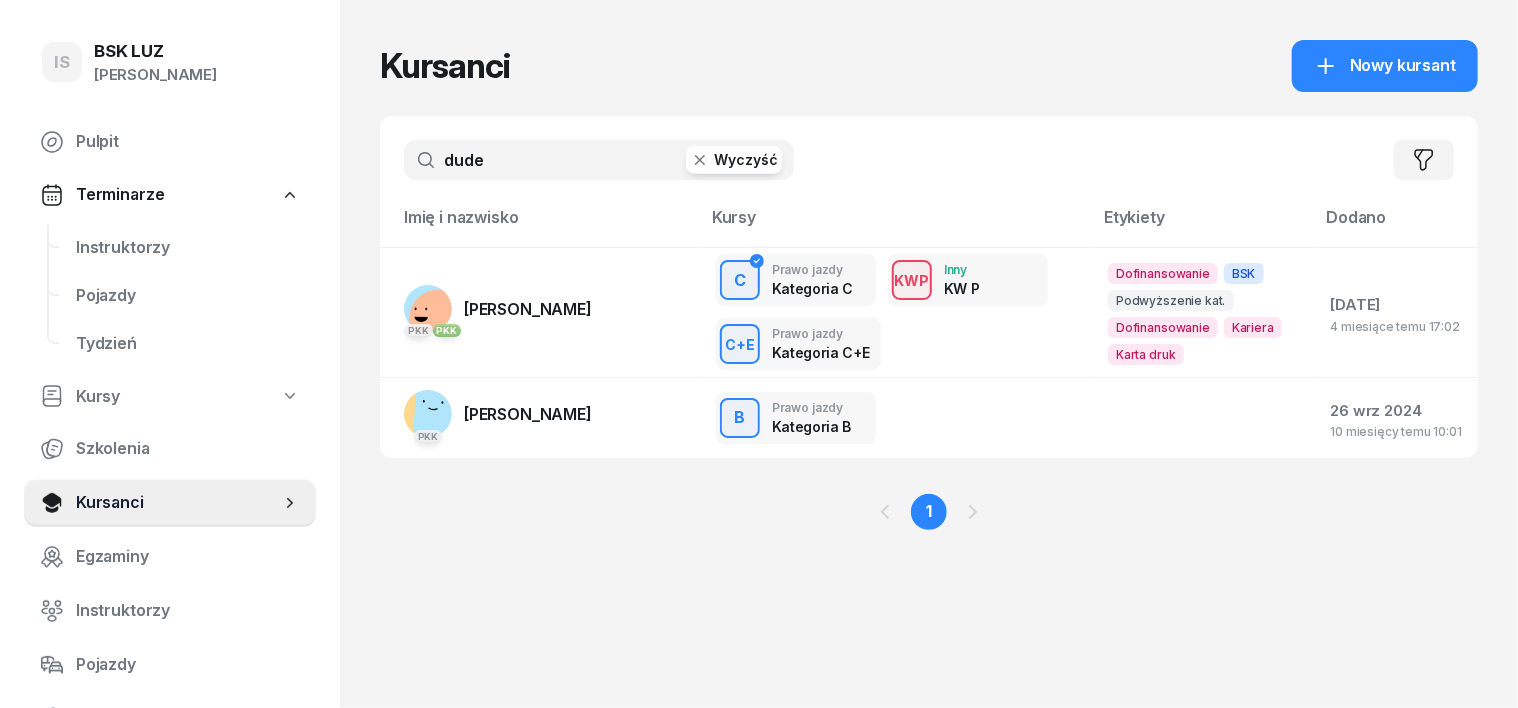 click 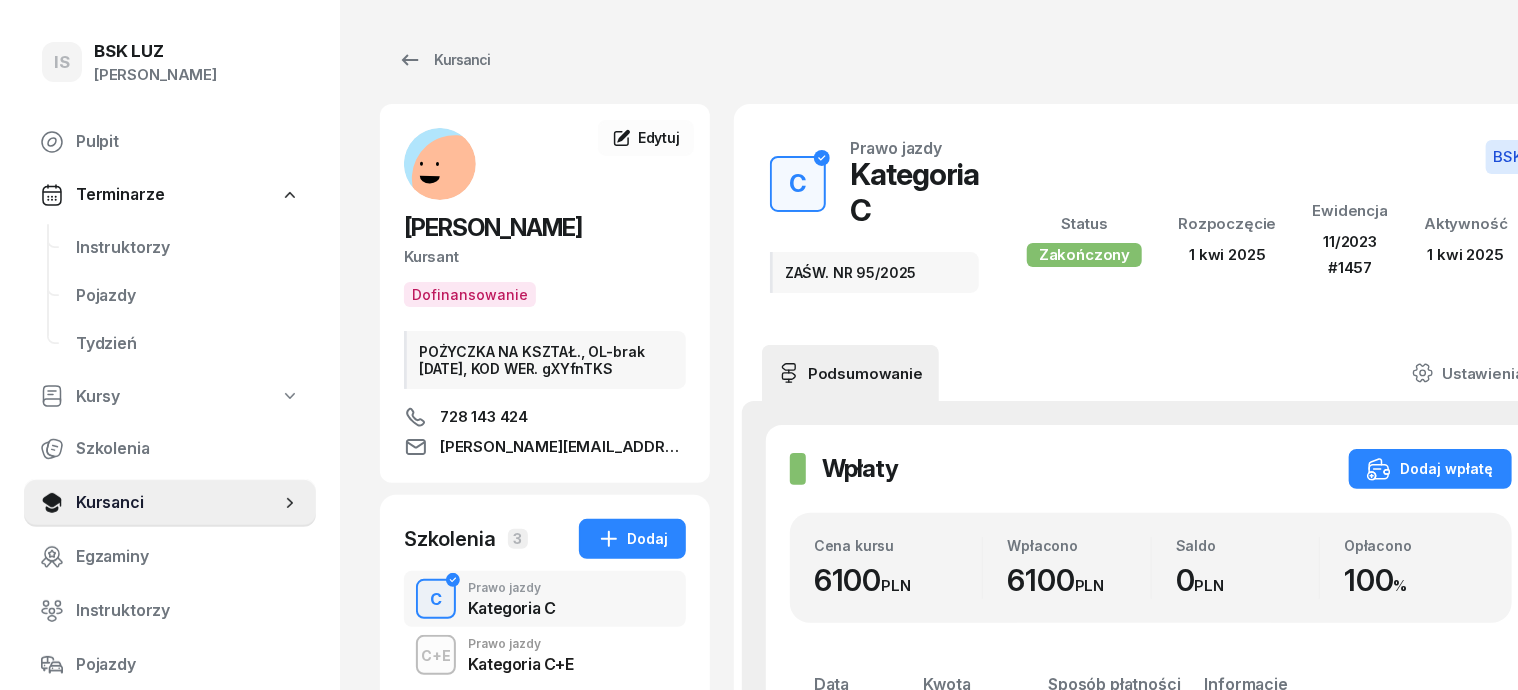 scroll, scrollTop: 124, scrollLeft: 0, axis: vertical 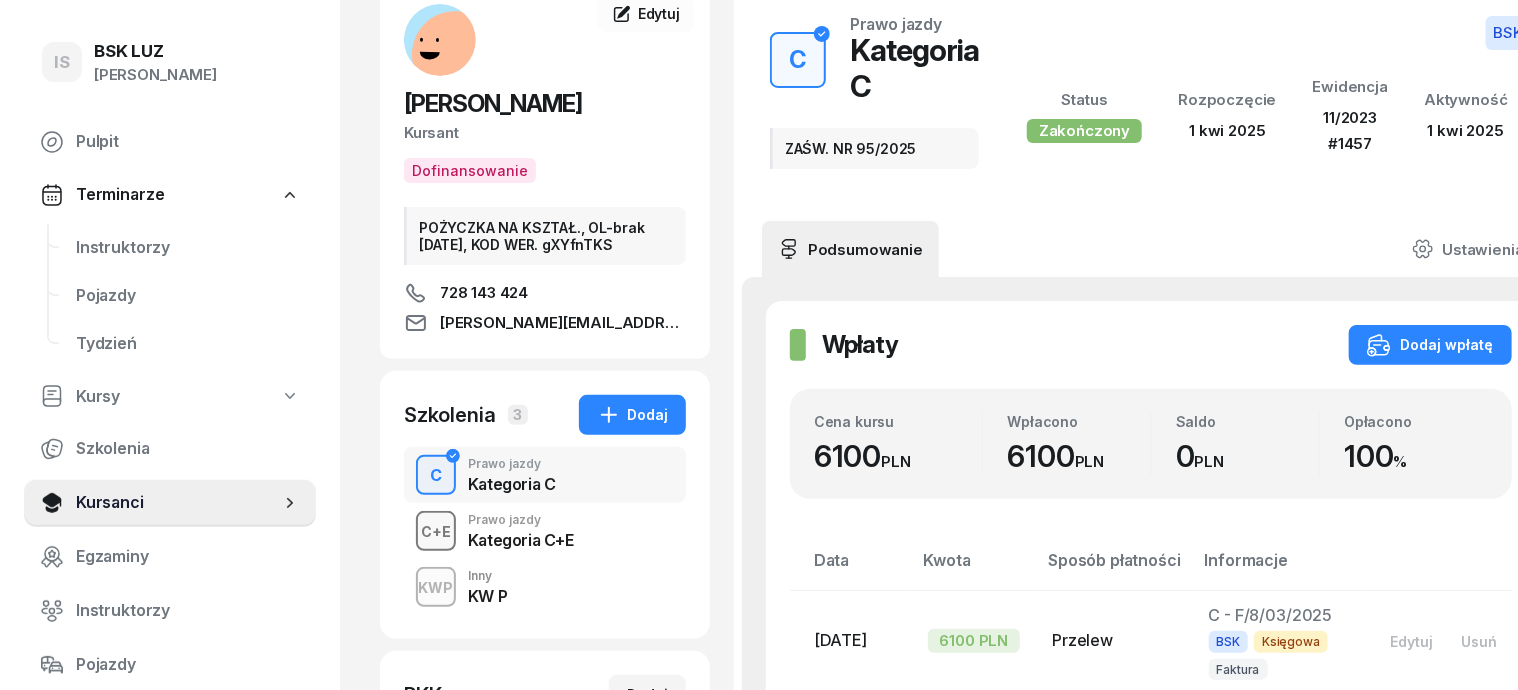 click on "C+E" at bounding box center [436, 531] 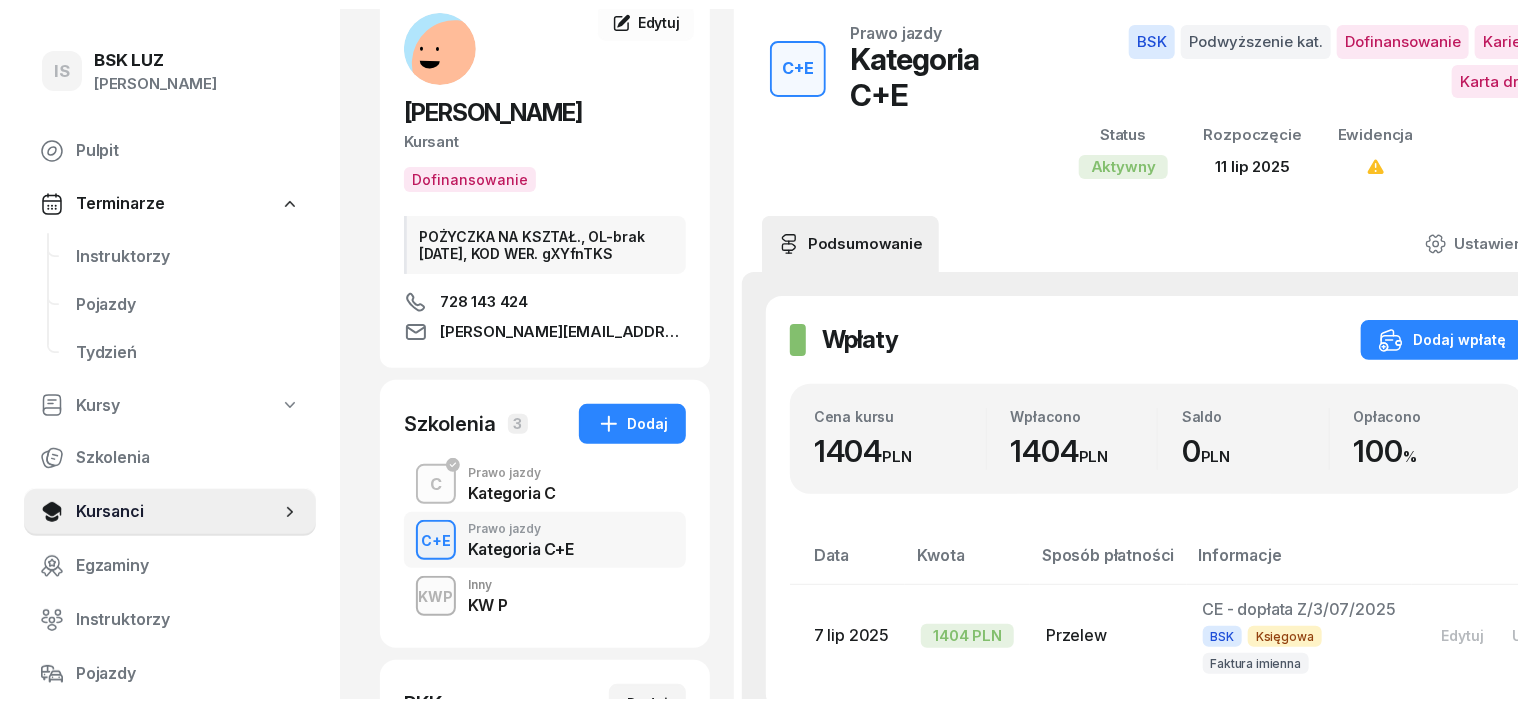 scroll, scrollTop: 0, scrollLeft: 0, axis: both 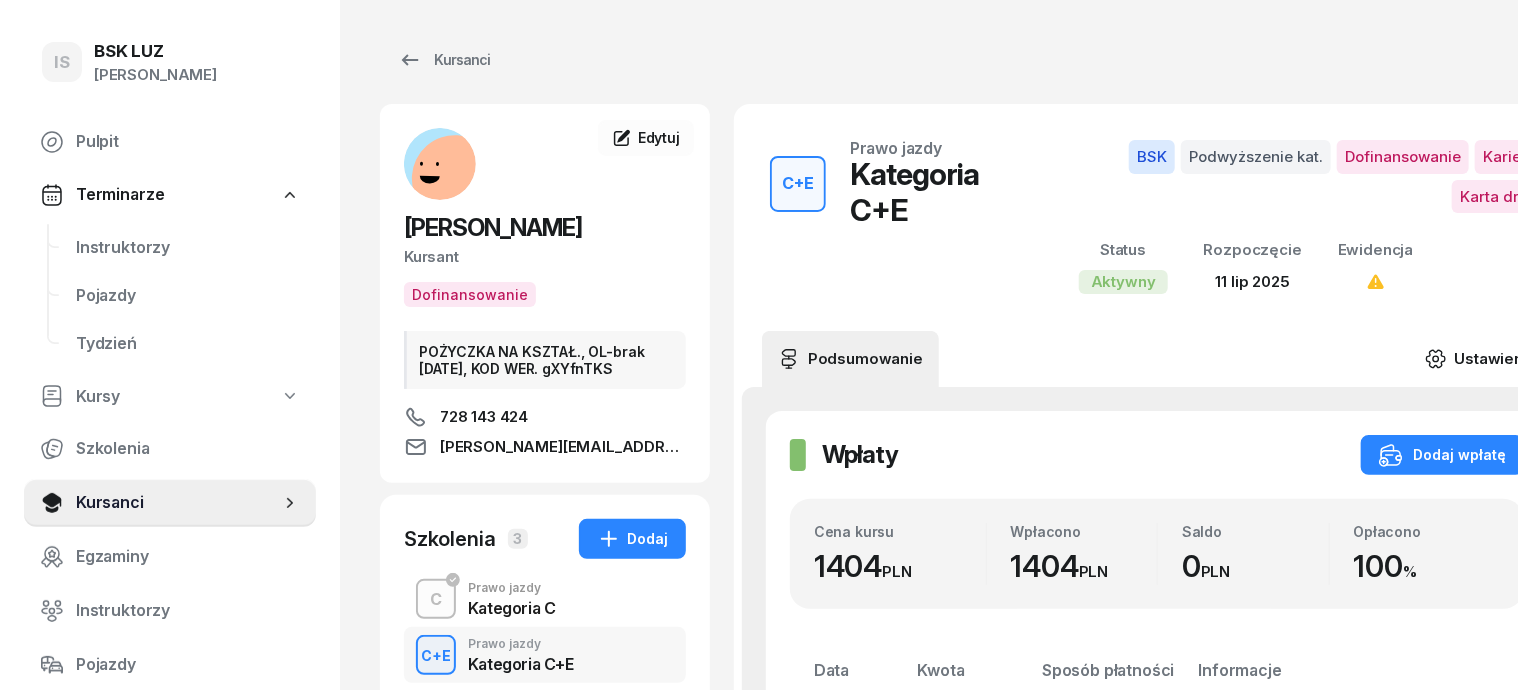 click 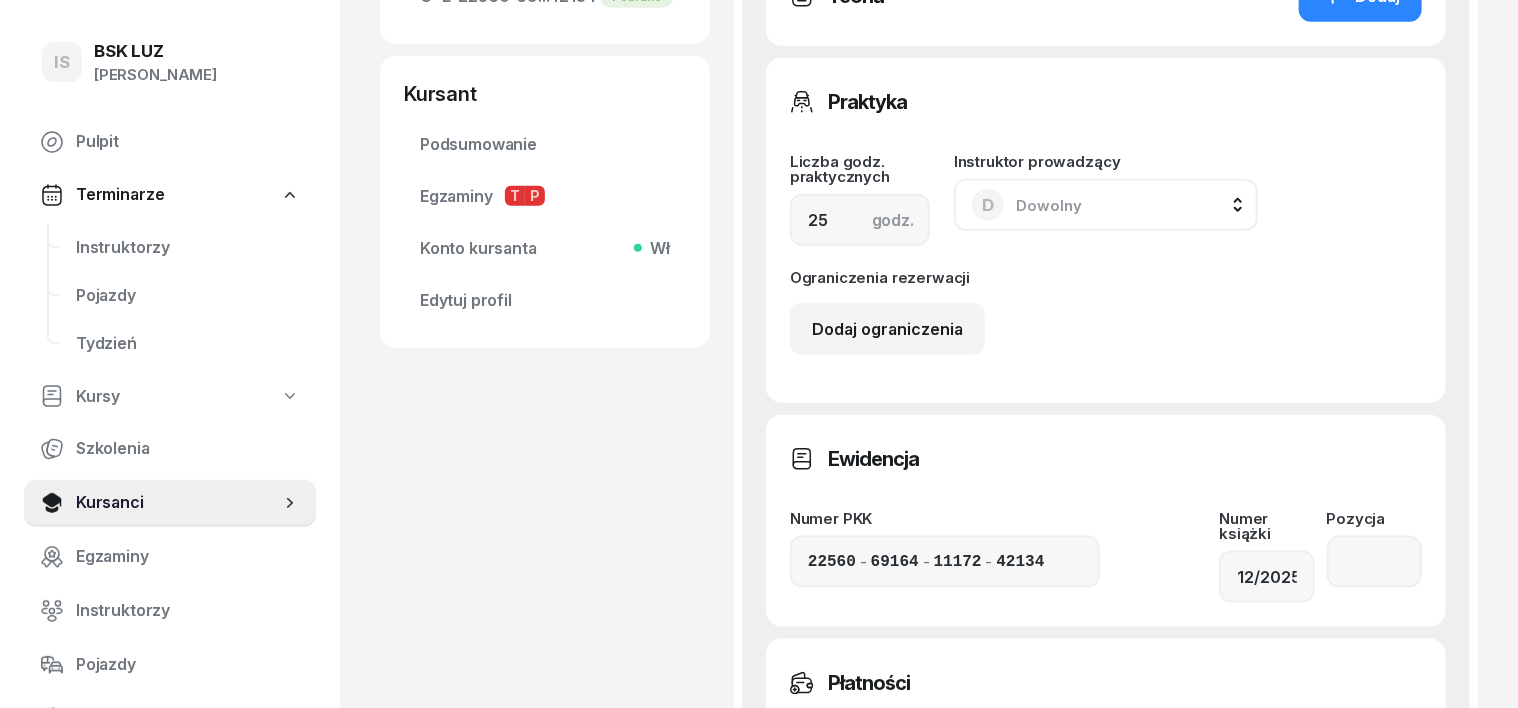 scroll, scrollTop: 1000, scrollLeft: 0, axis: vertical 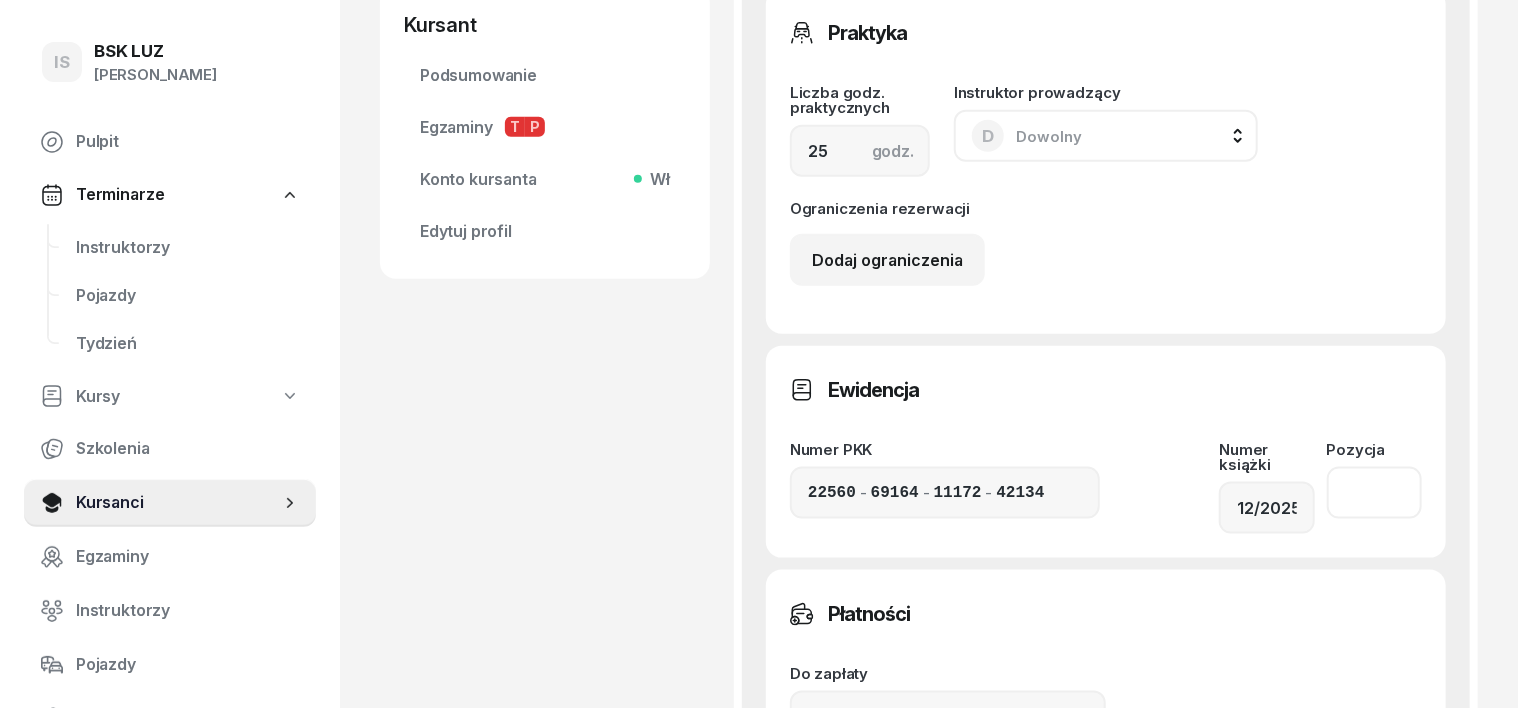 click 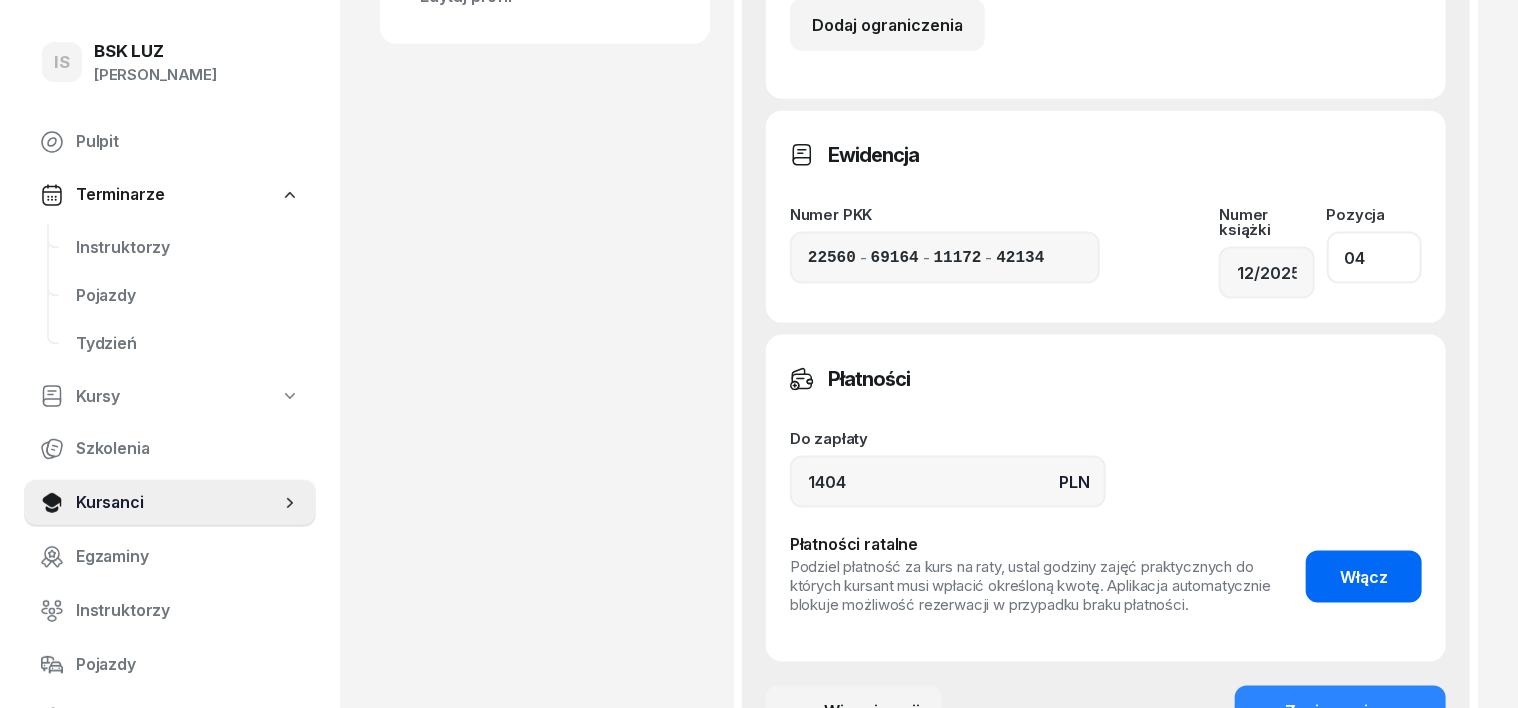 scroll, scrollTop: 1250, scrollLeft: 0, axis: vertical 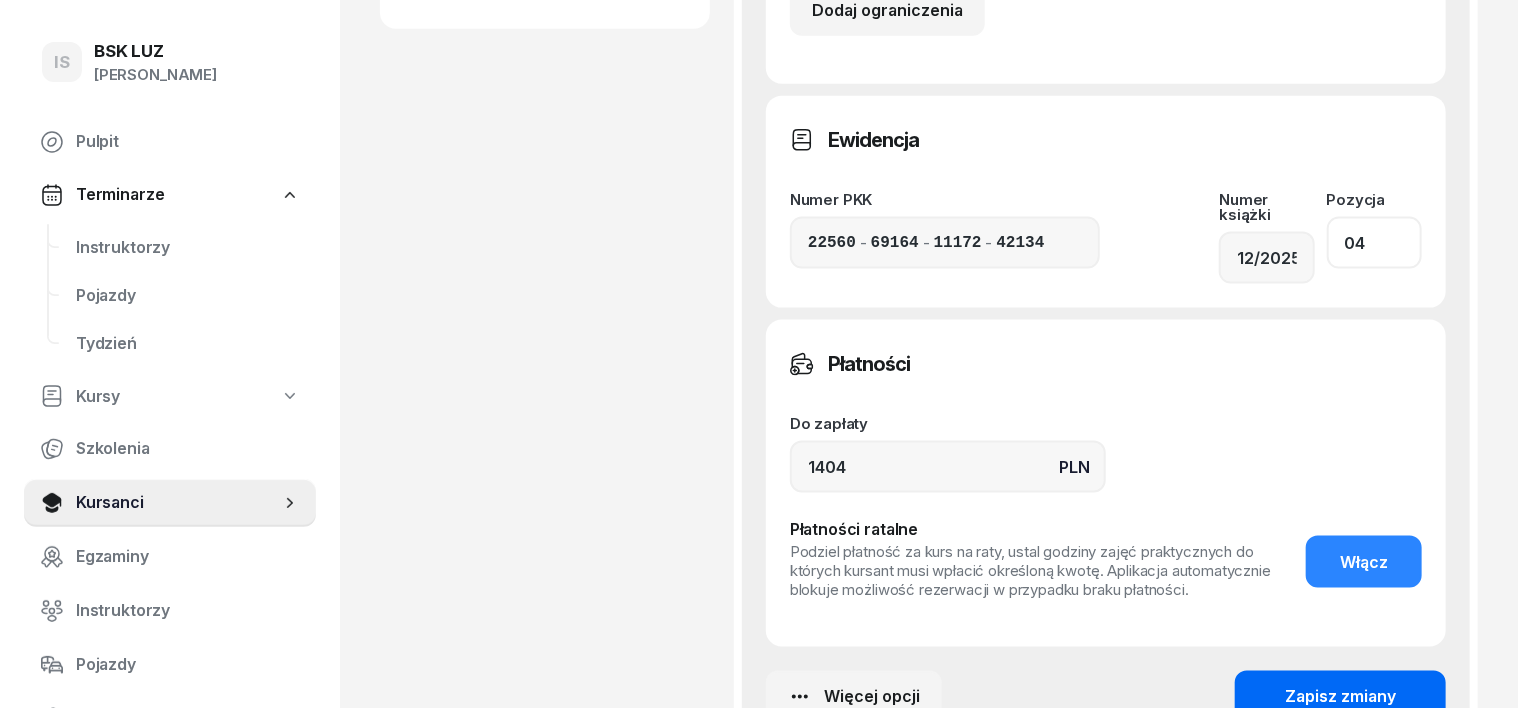 type on "04" 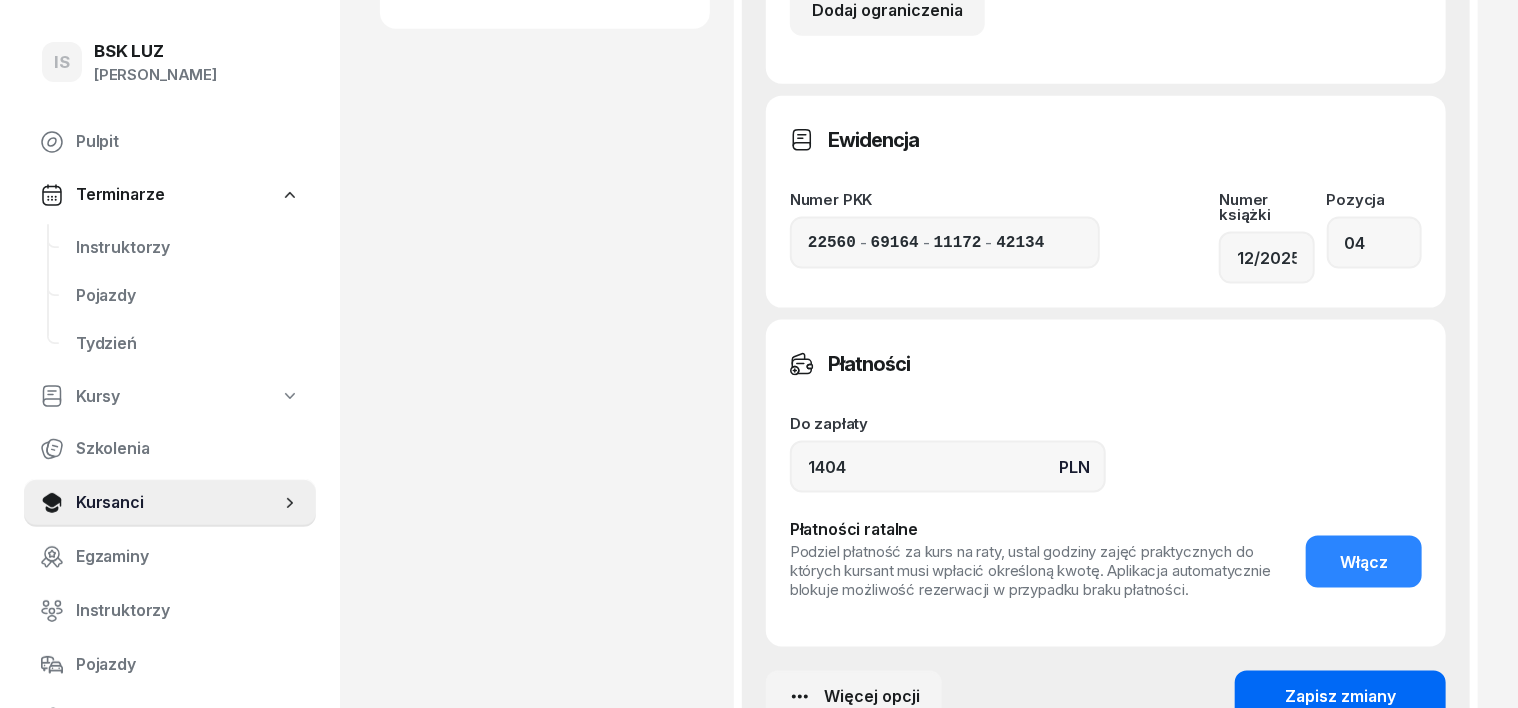 click on "Zapisz zmiany" at bounding box center [1340, 698] 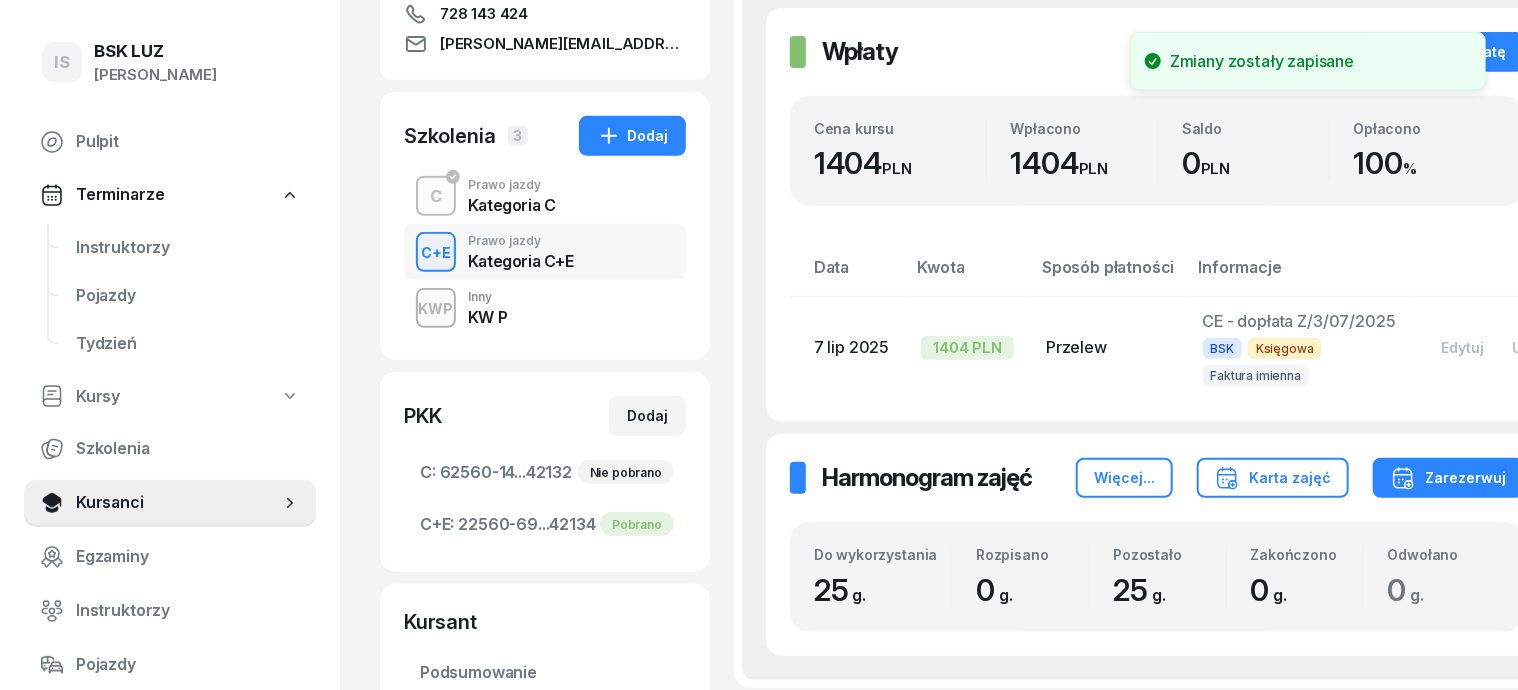 scroll, scrollTop: 0, scrollLeft: 0, axis: both 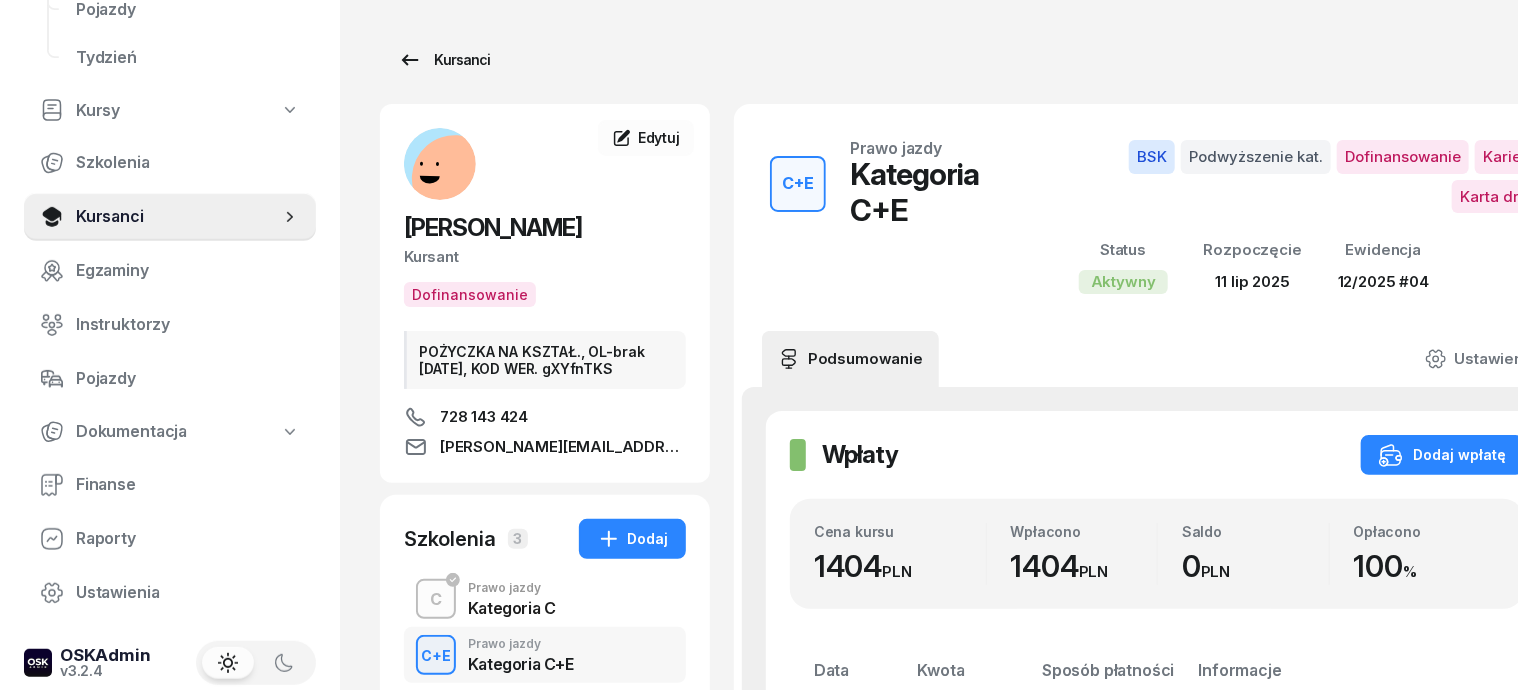click on "Kursanci" at bounding box center [444, 60] 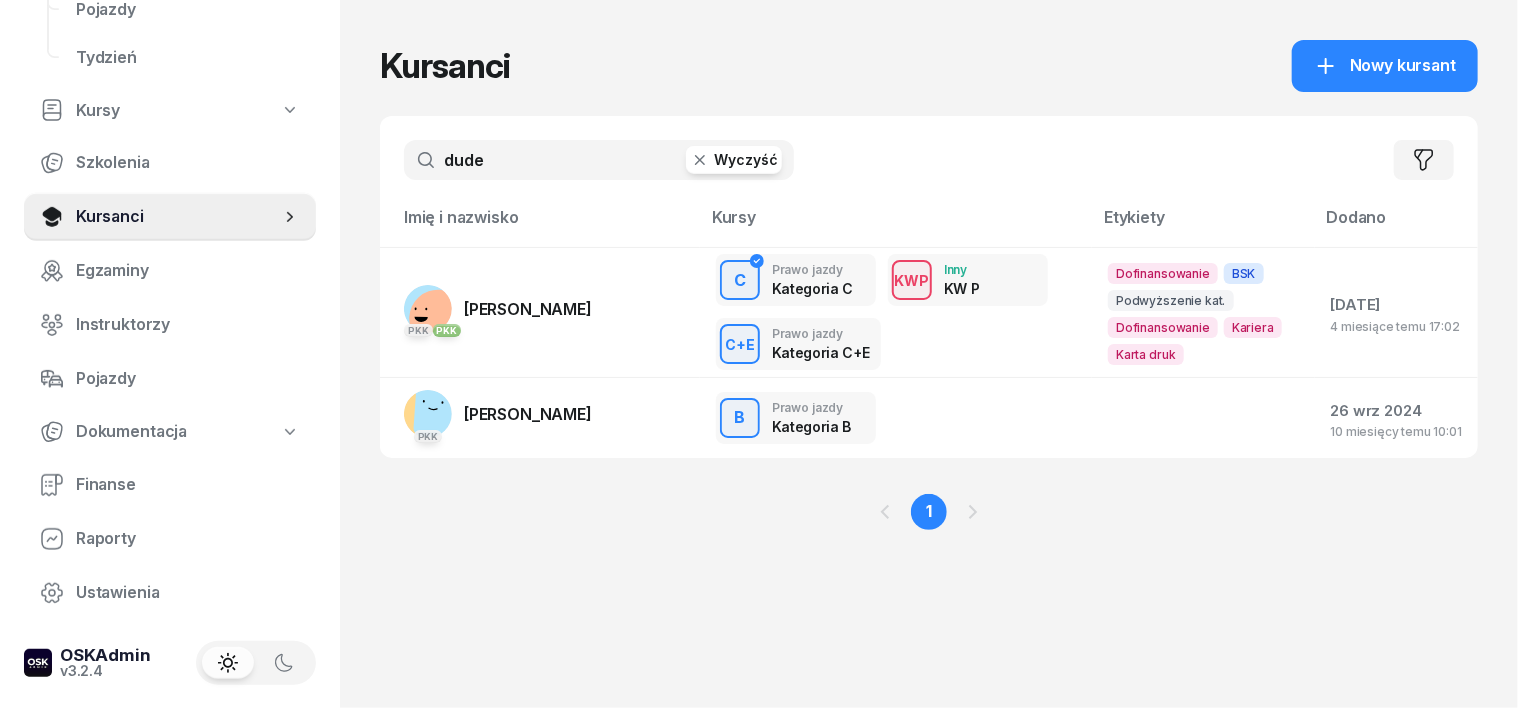 click 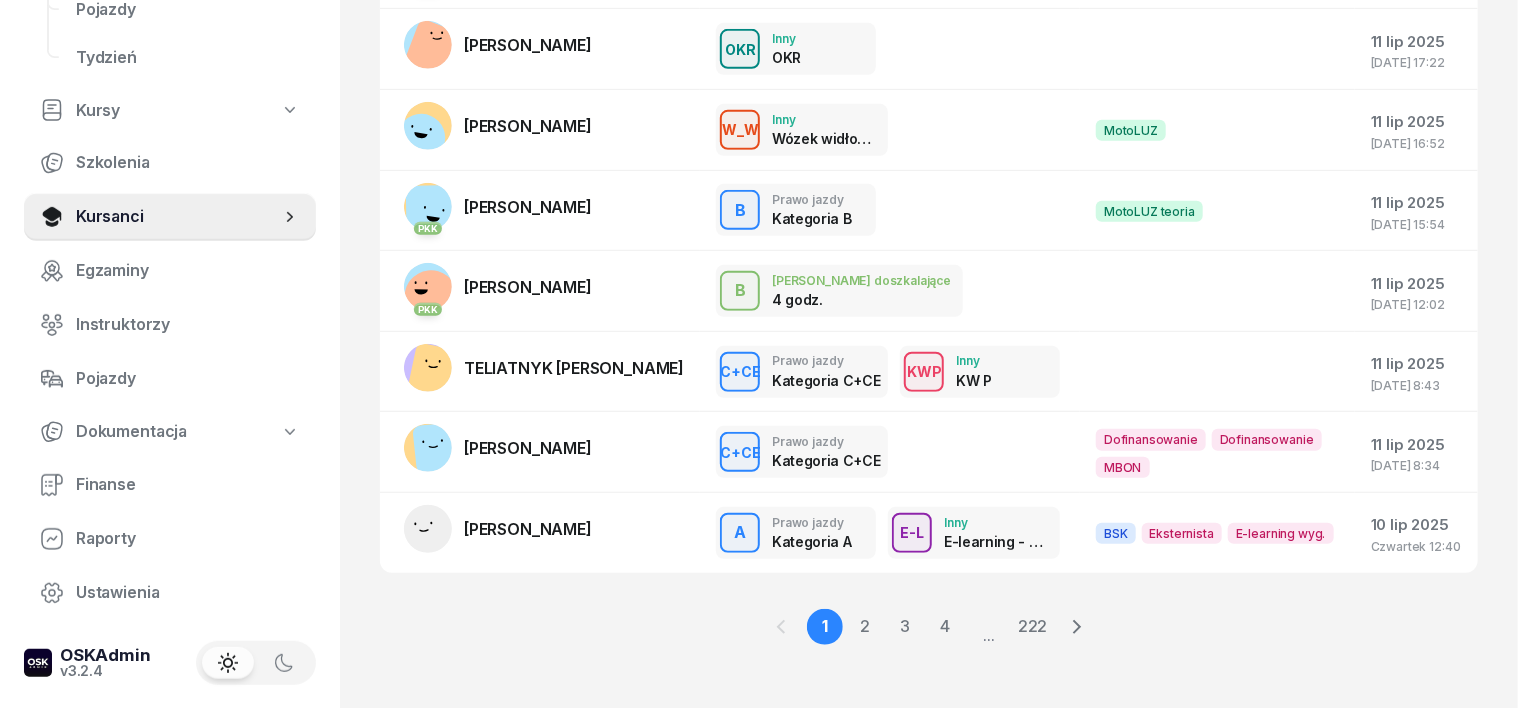 scroll, scrollTop: 487, scrollLeft: 0, axis: vertical 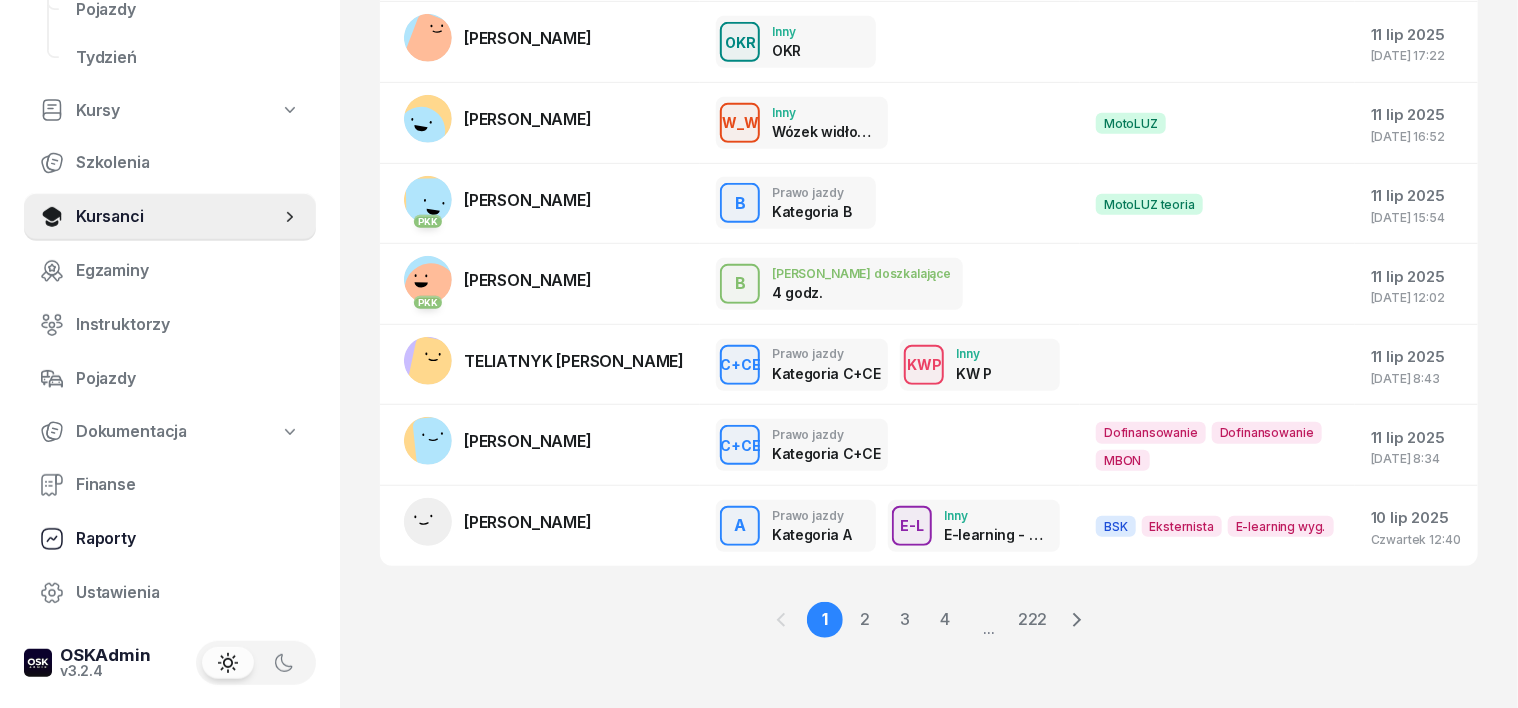 click 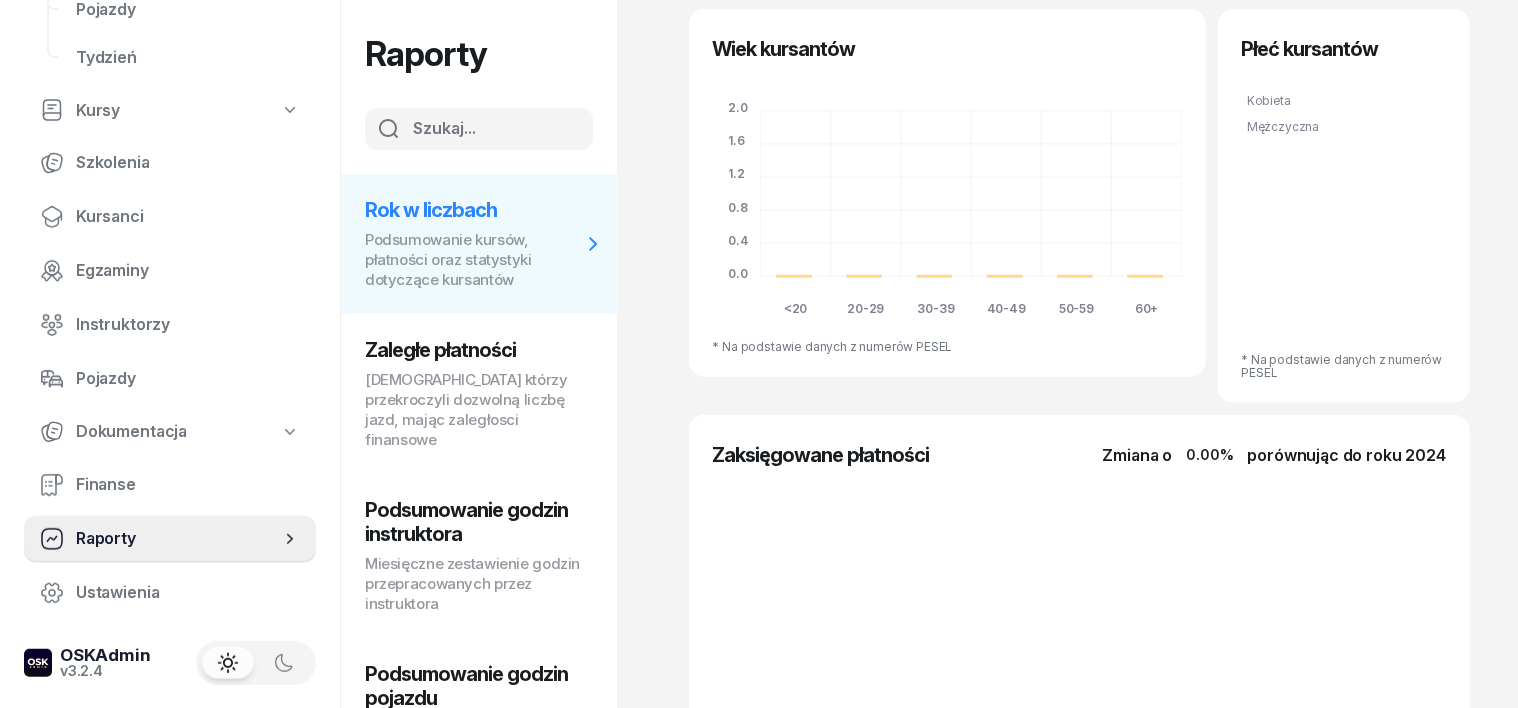 scroll, scrollTop: 0, scrollLeft: 0, axis: both 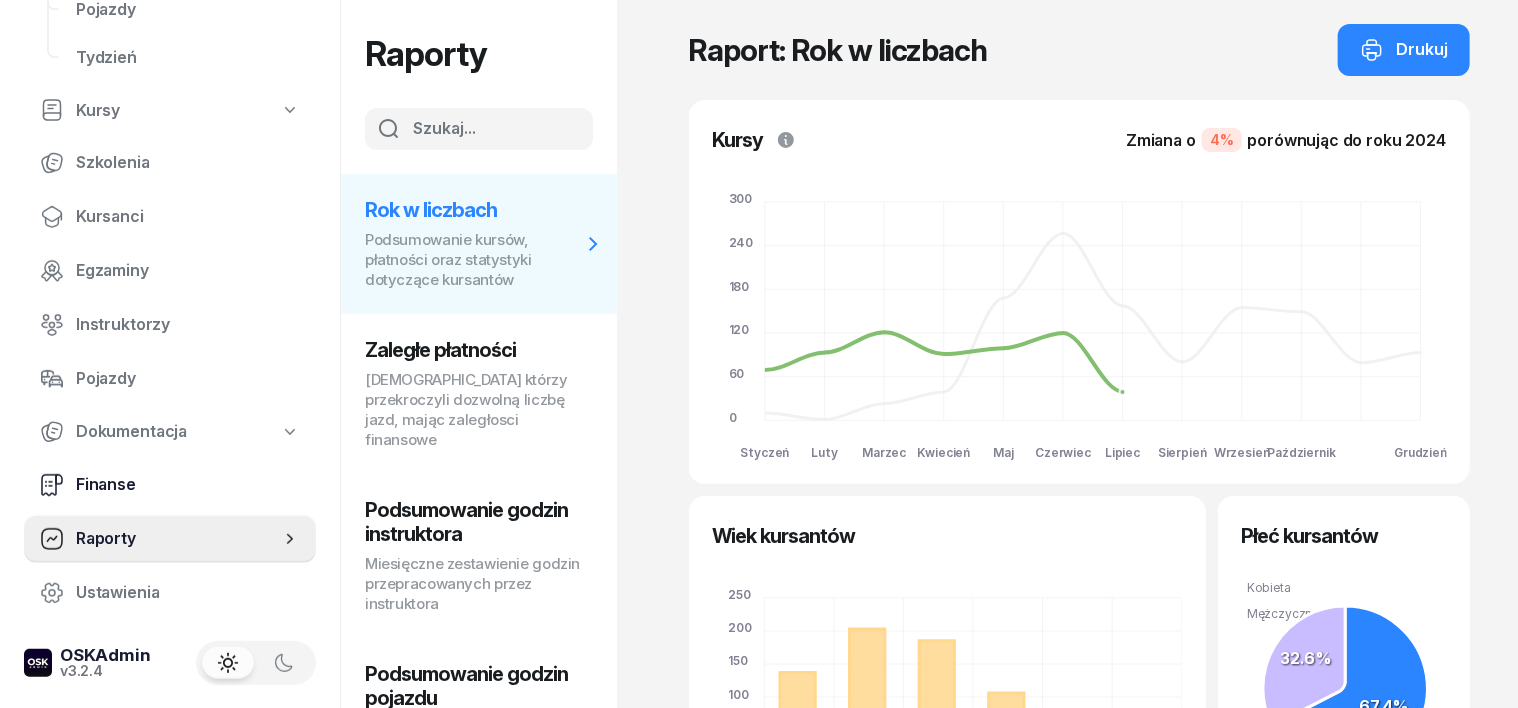 click 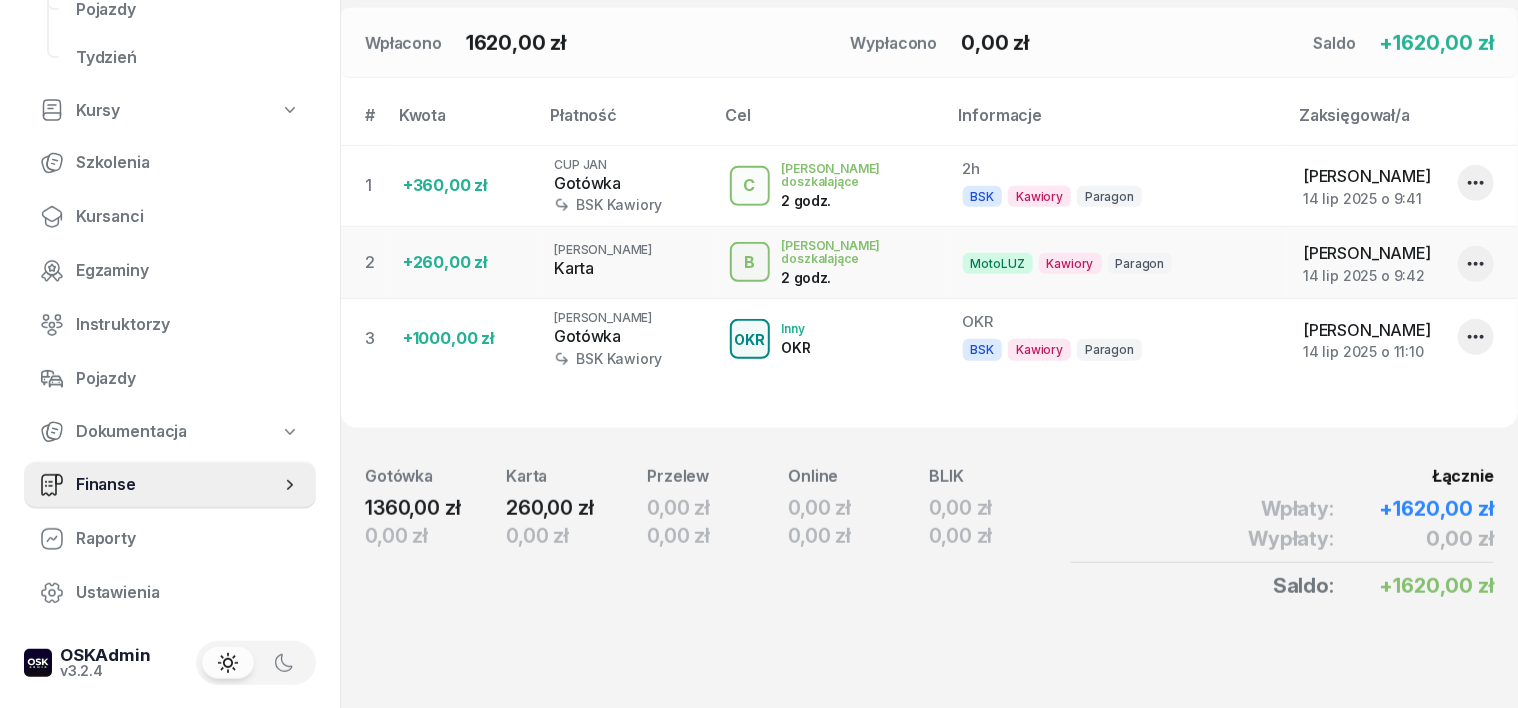 scroll, scrollTop: 0, scrollLeft: 0, axis: both 